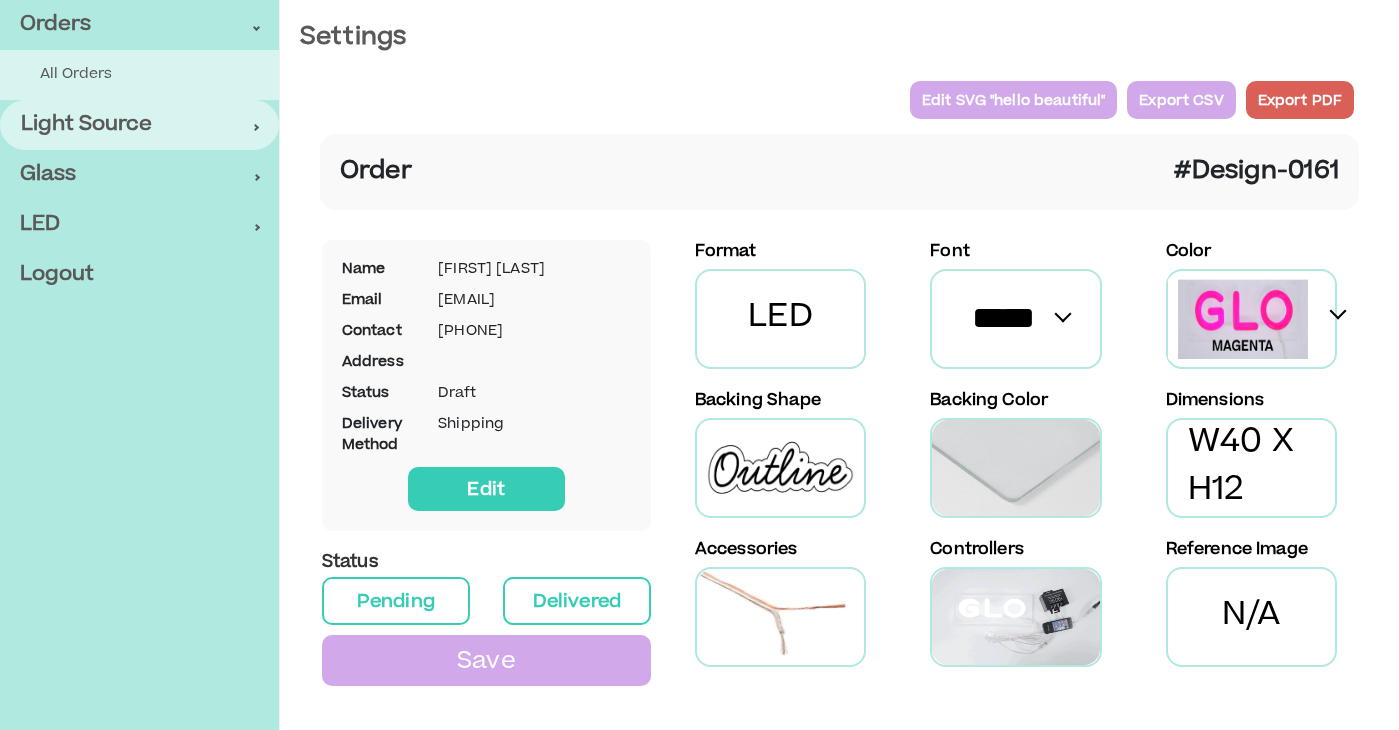 scroll, scrollTop: 74, scrollLeft: 0, axis: vertical 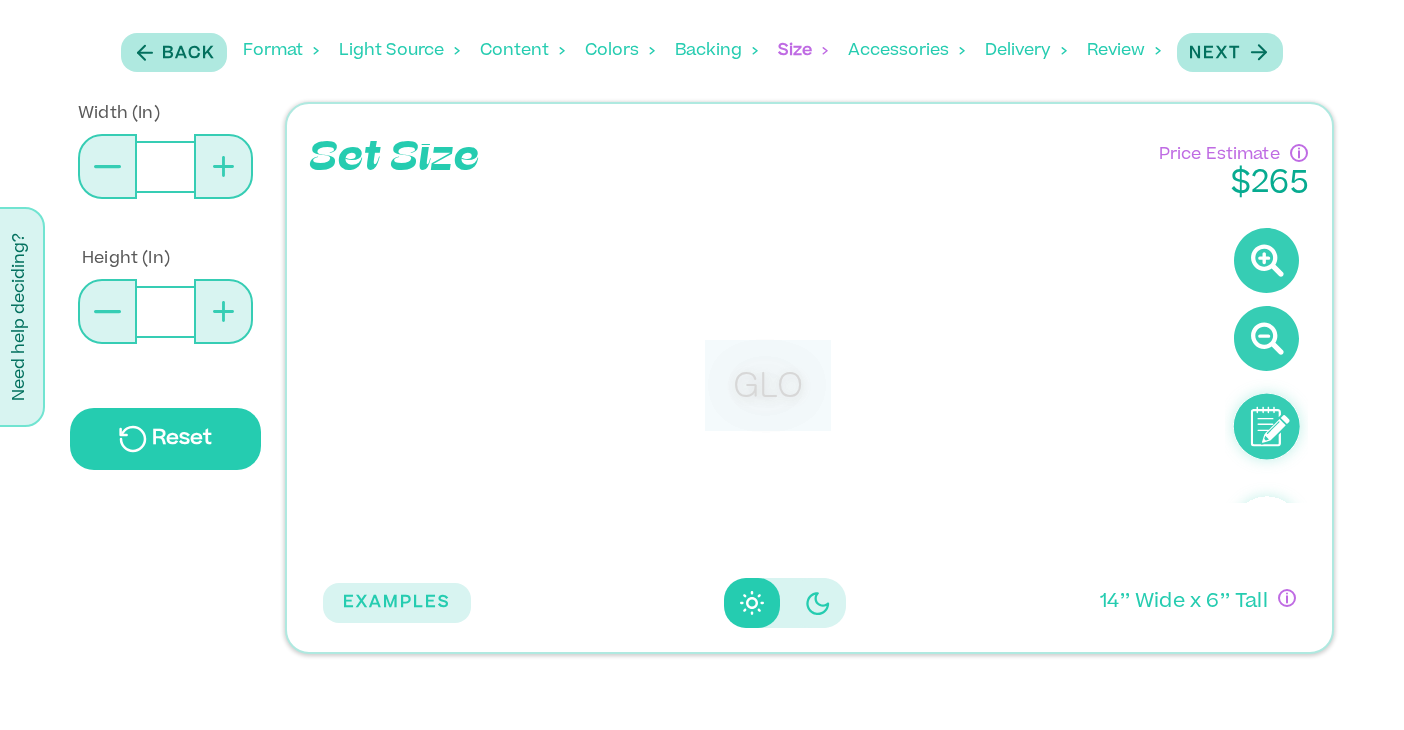 click on "GLO" at bounding box center (768, 385) 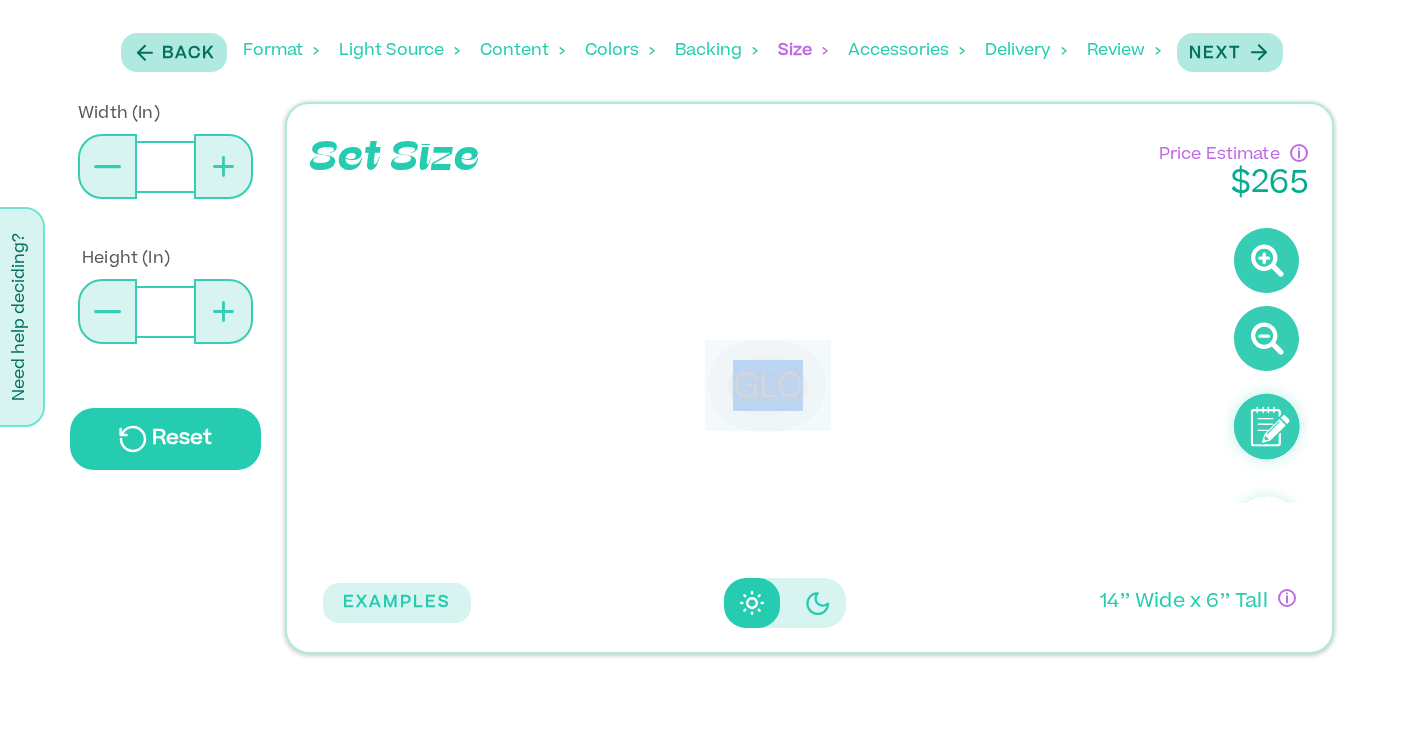 drag, startPoint x: 801, startPoint y: 383, endPoint x: 707, endPoint y: 383, distance: 94 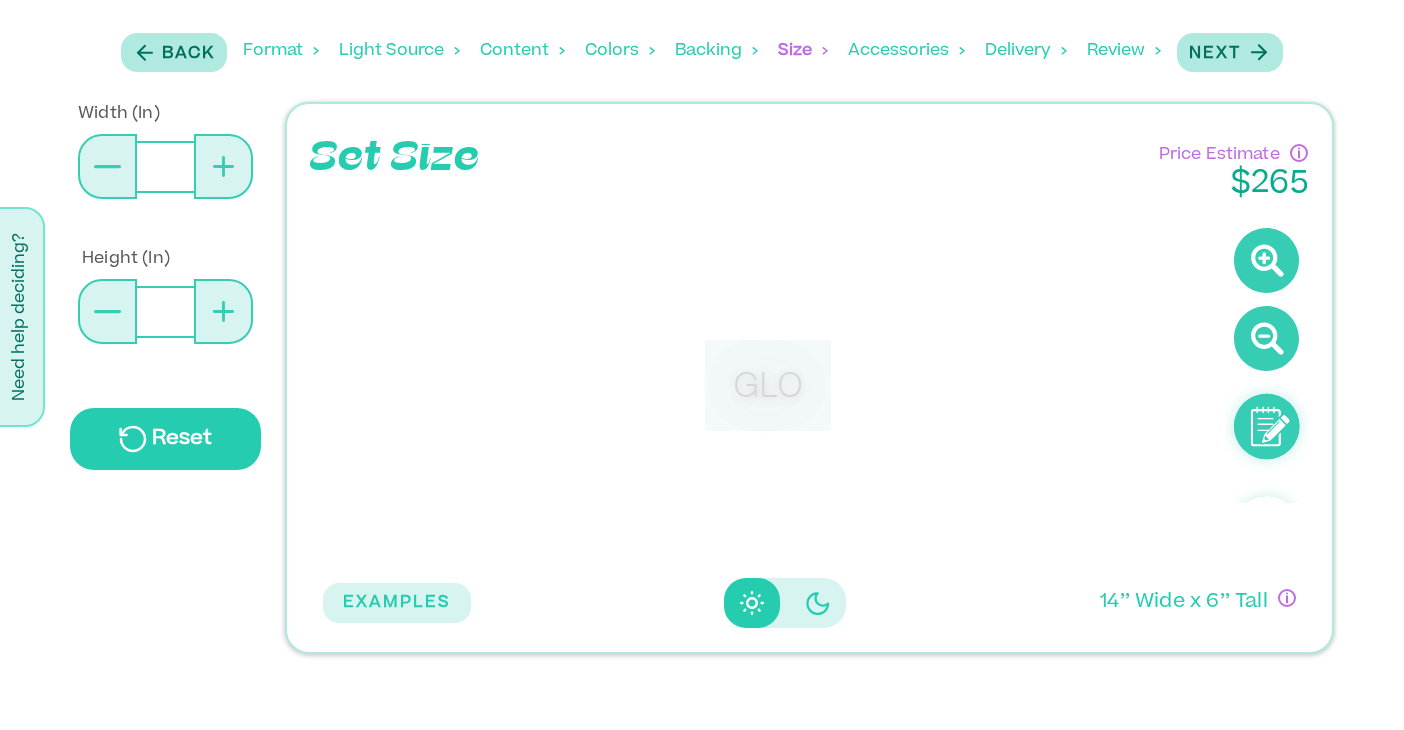 click on "Content" at bounding box center [522, 51] 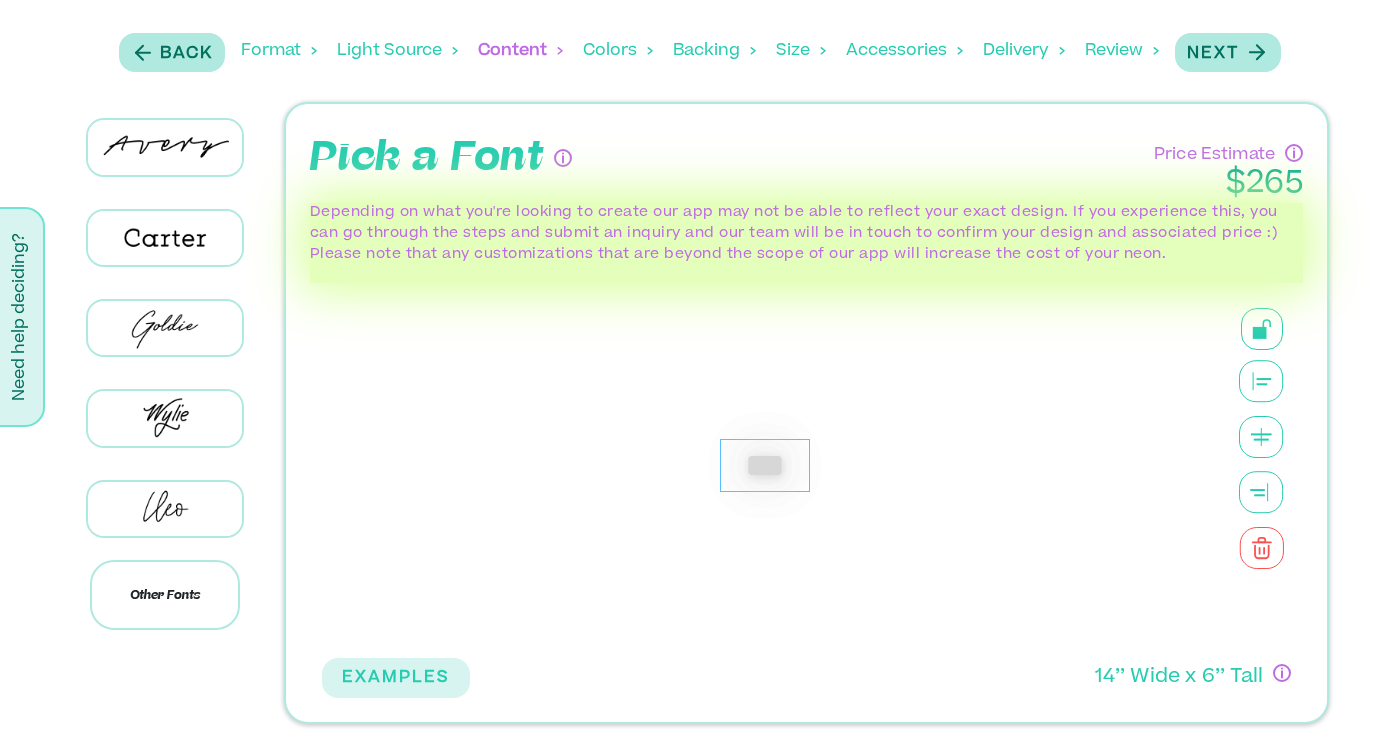 click on "***" at bounding box center (765, 465) 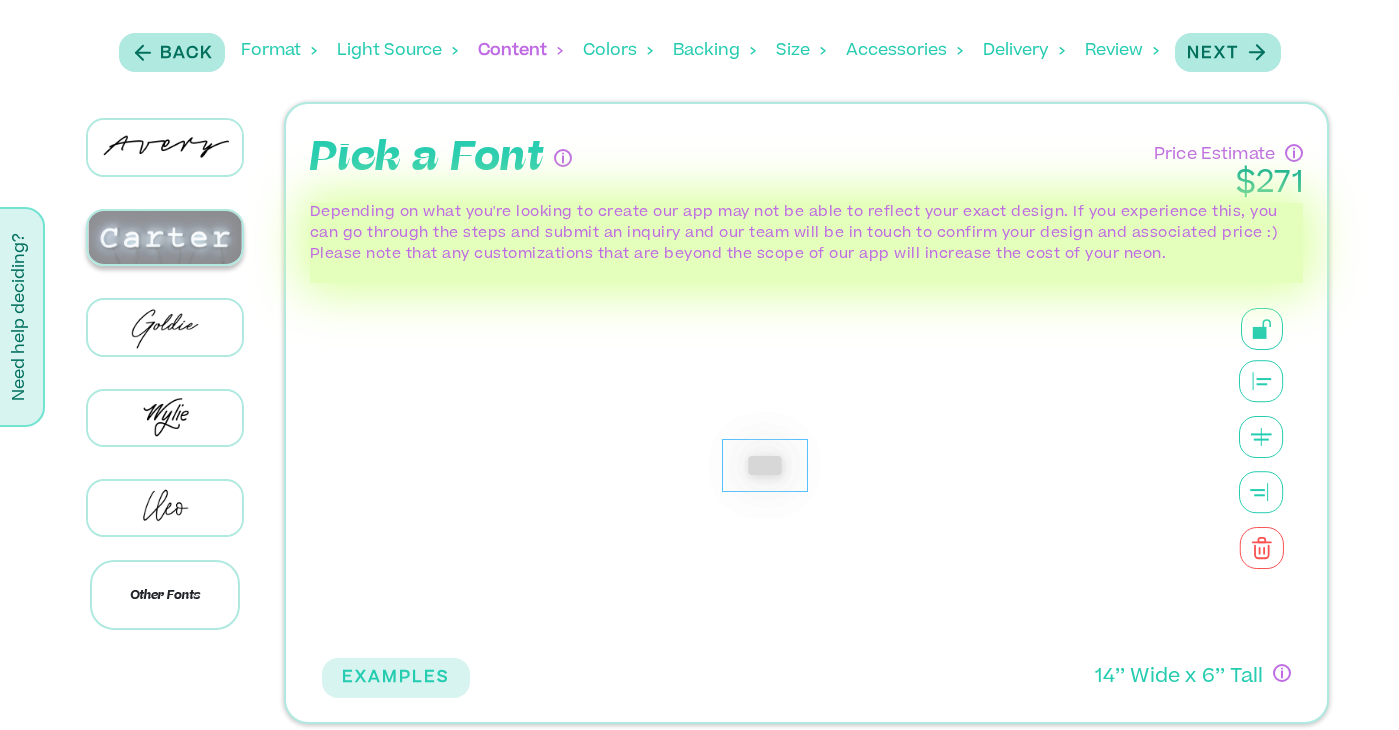 click at bounding box center [165, 238] 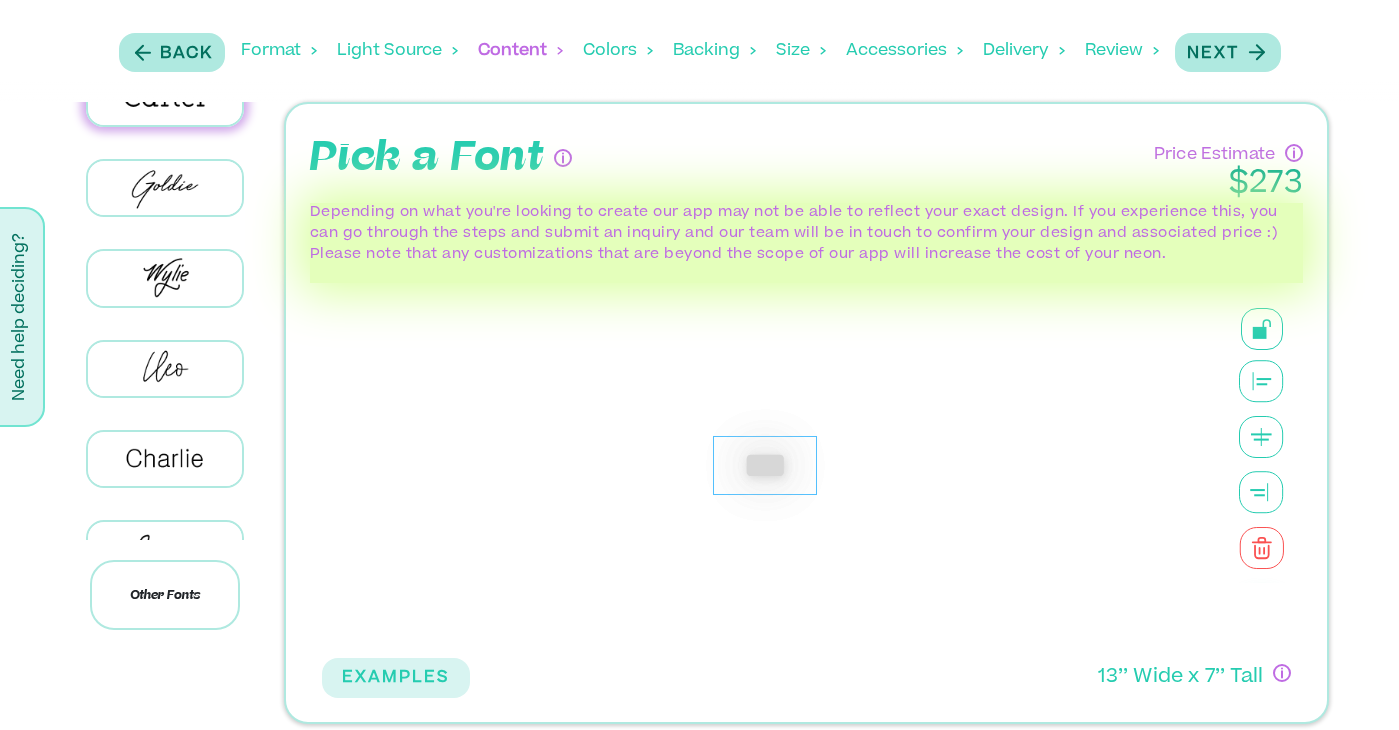 scroll, scrollTop: 155, scrollLeft: 0, axis: vertical 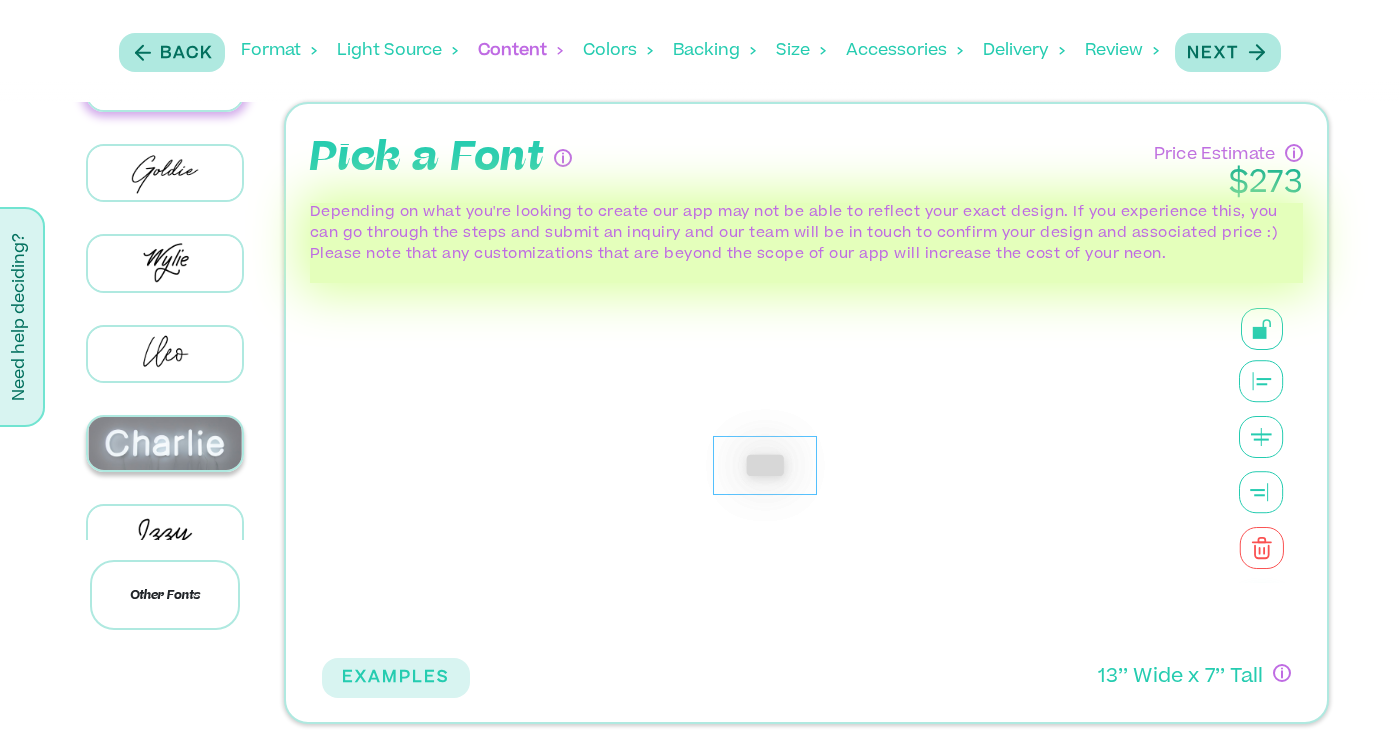 click at bounding box center [165, 444] 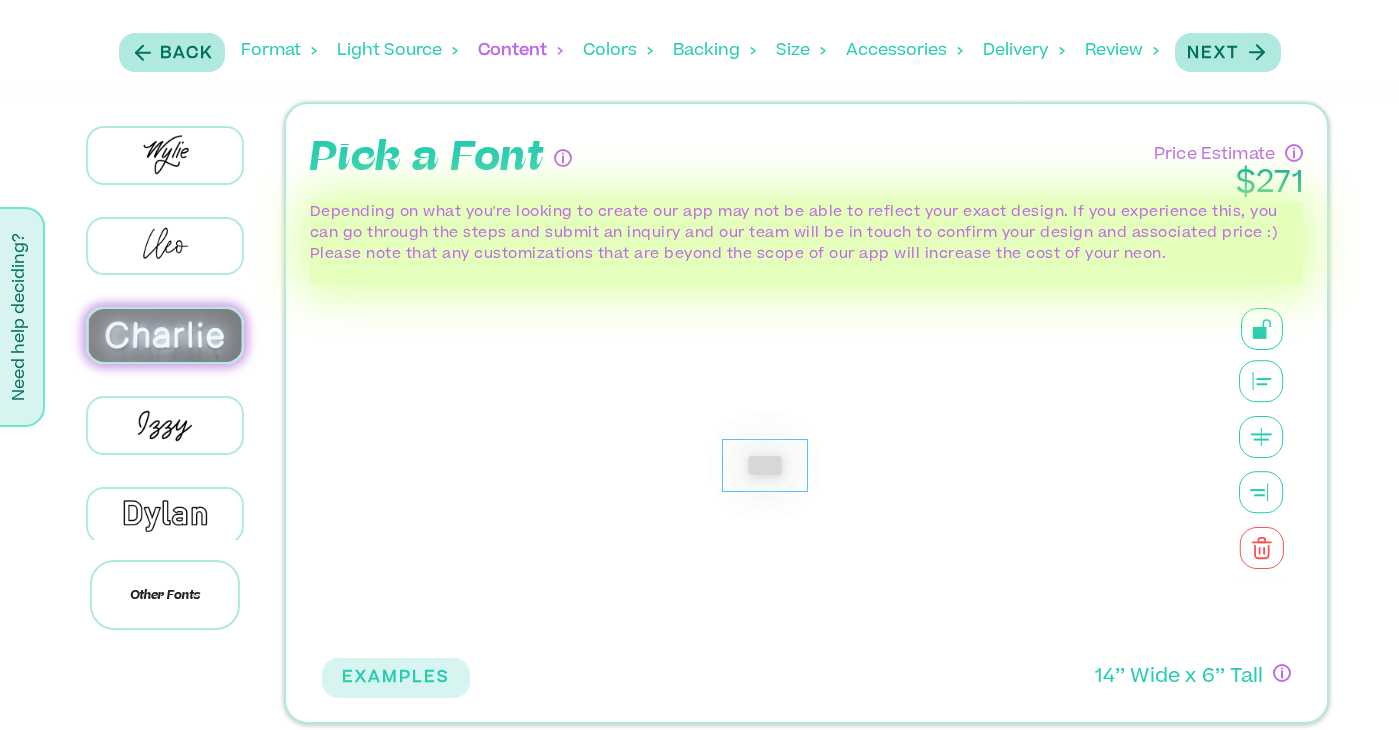 scroll, scrollTop: 265, scrollLeft: 0, axis: vertical 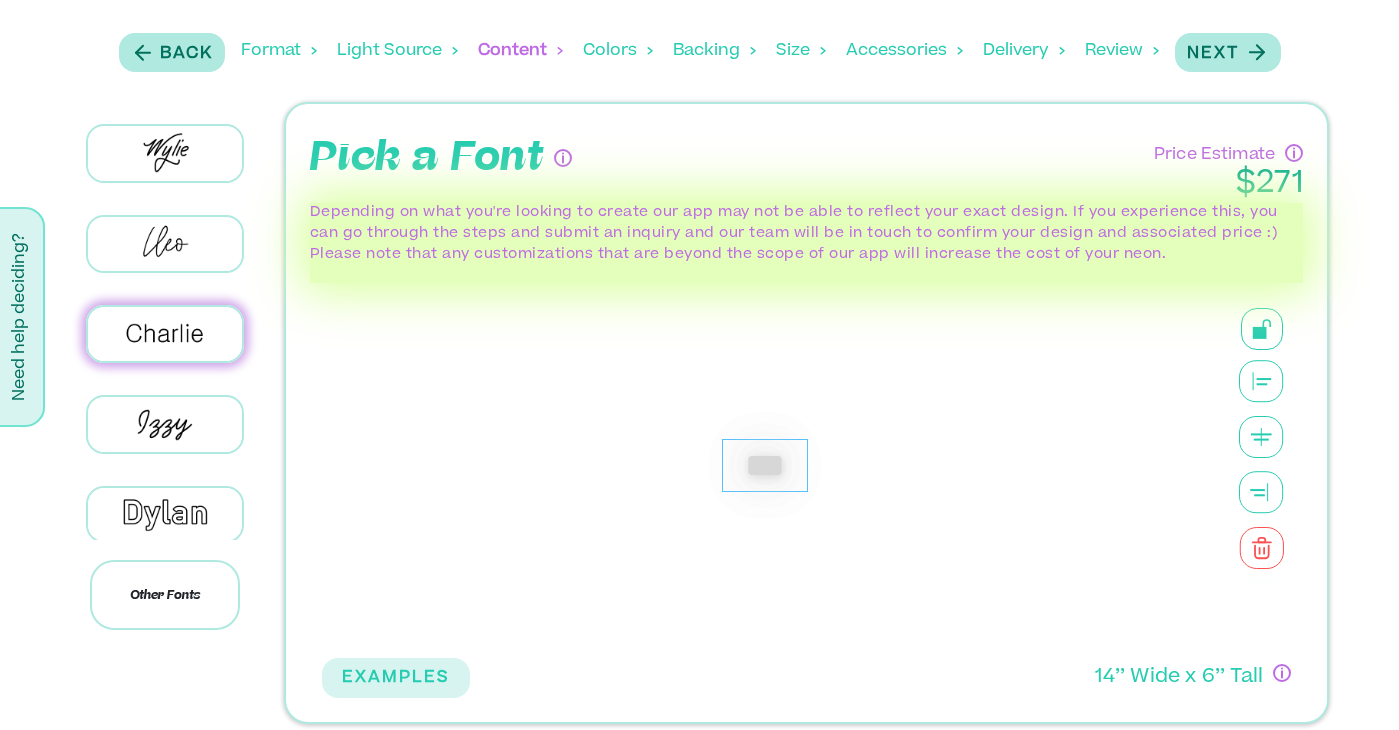 click on "***" at bounding box center (765, 465) 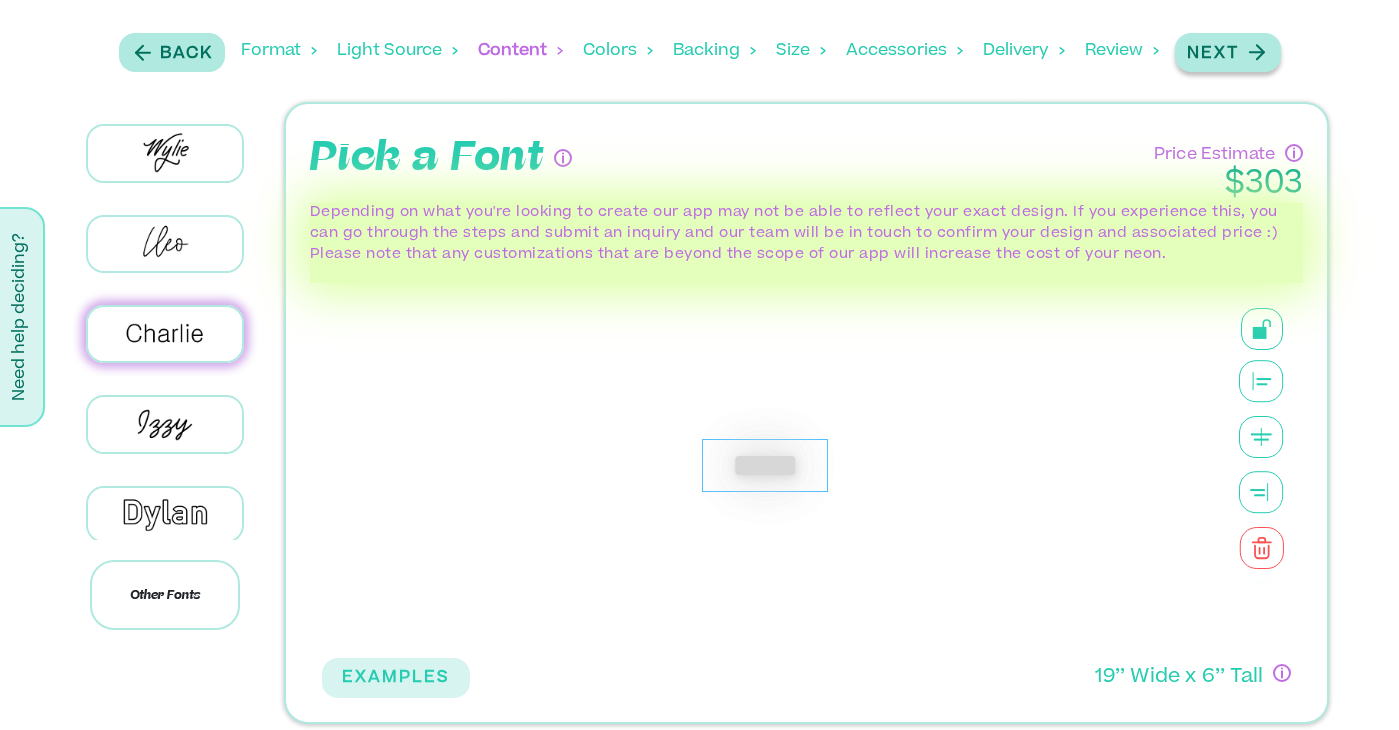 click on "Next" at bounding box center (1213, 54) 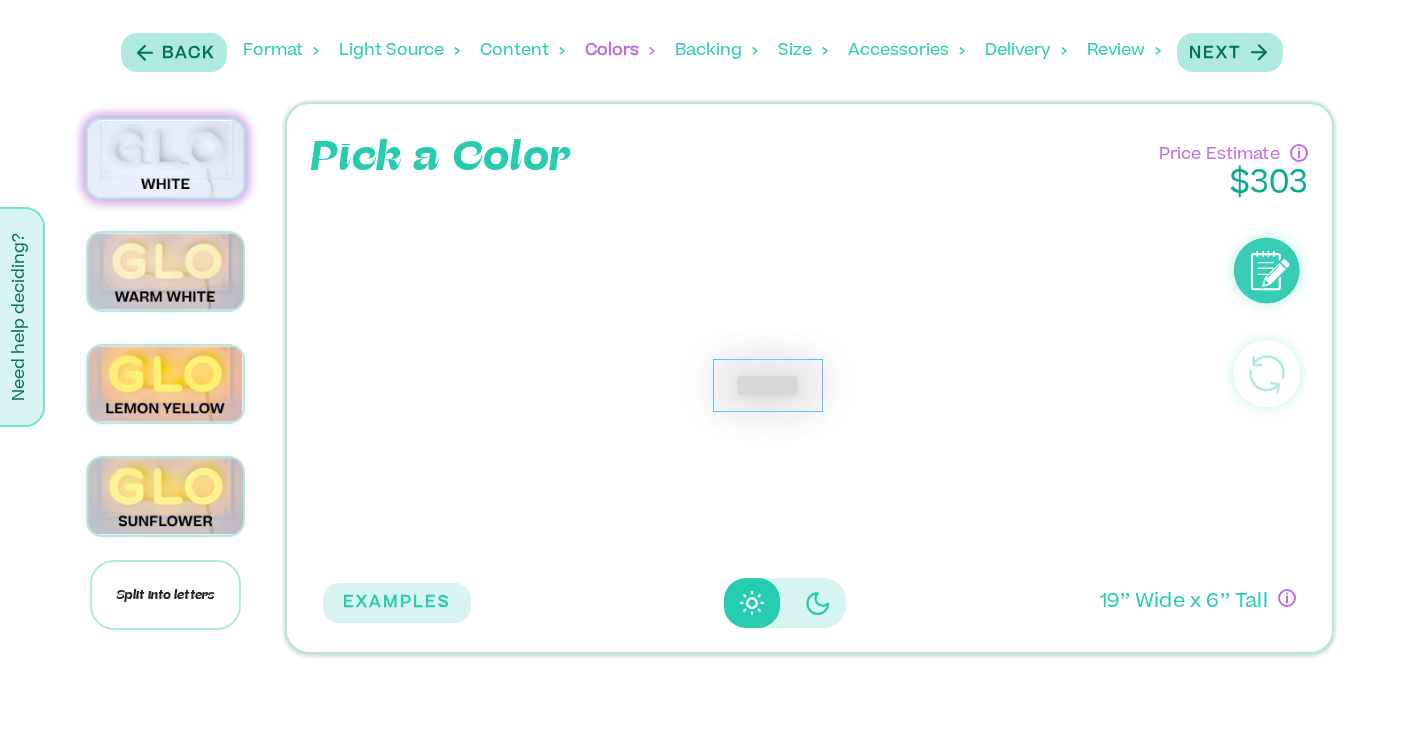 click at bounding box center (165, 158) 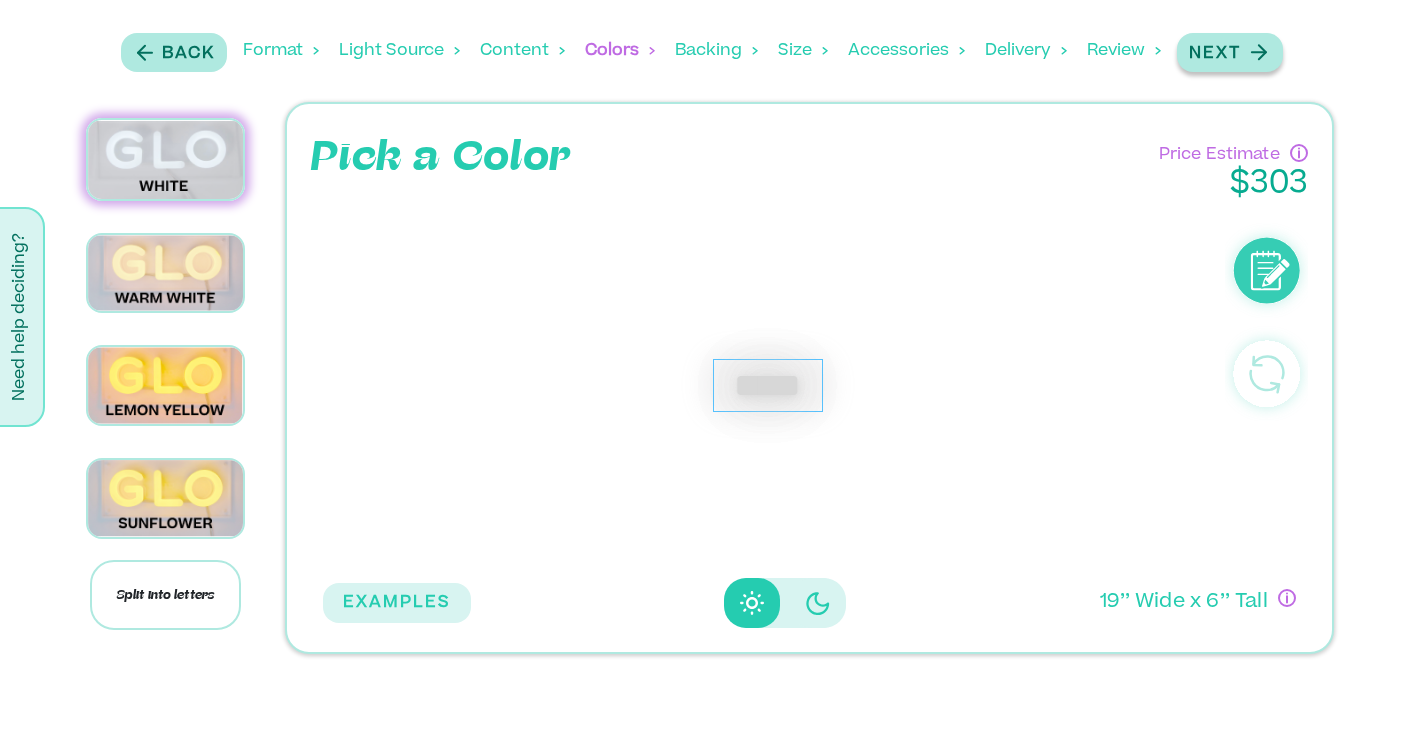 click on "Next" at bounding box center (1215, 54) 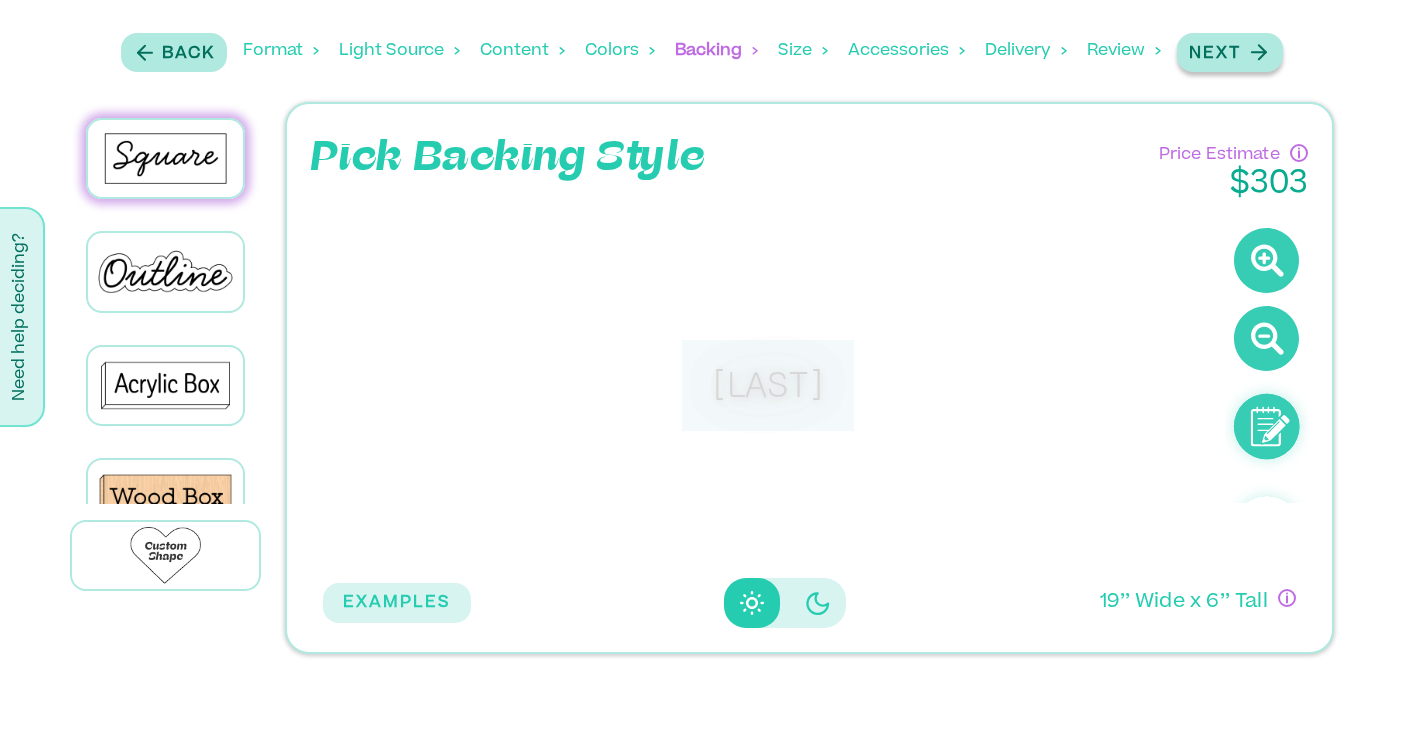 click on "Next" at bounding box center (1215, 54) 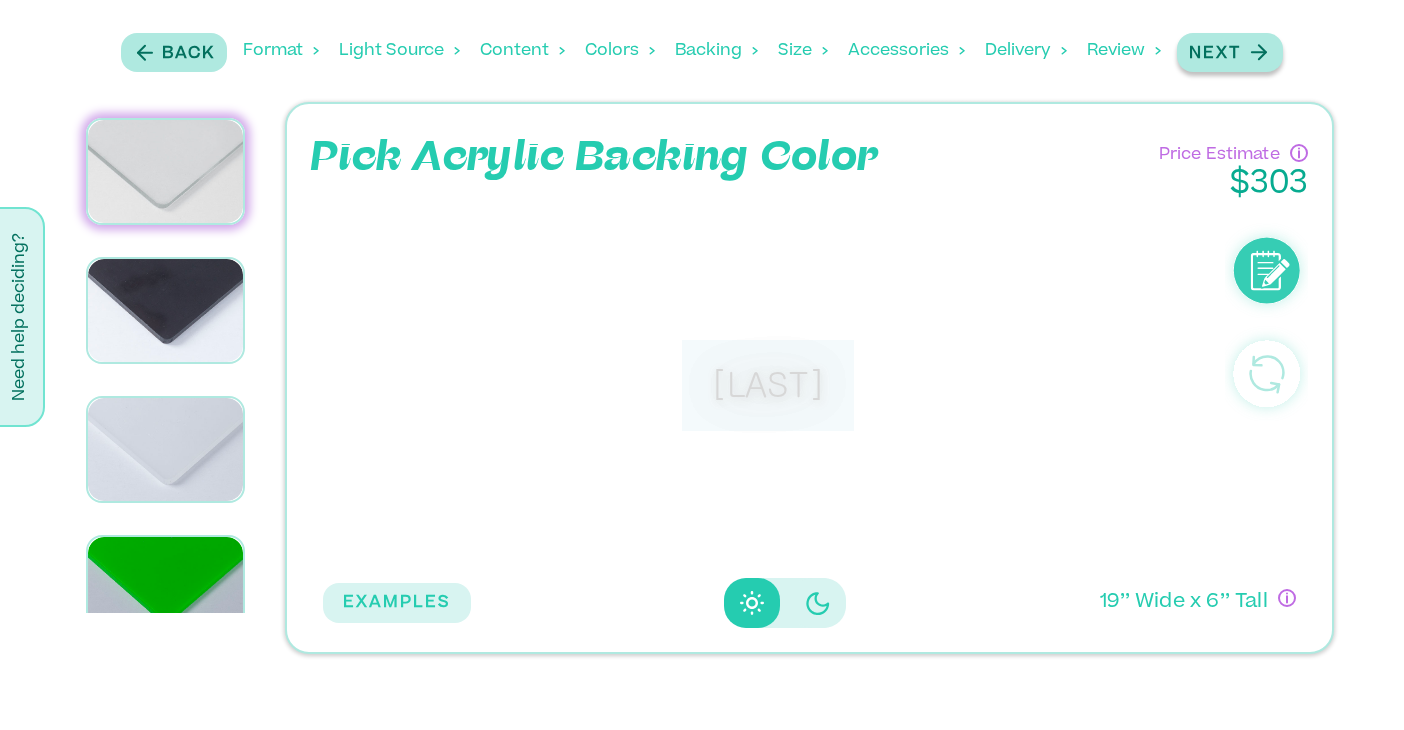 click on "Next" at bounding box center [1215, 54] 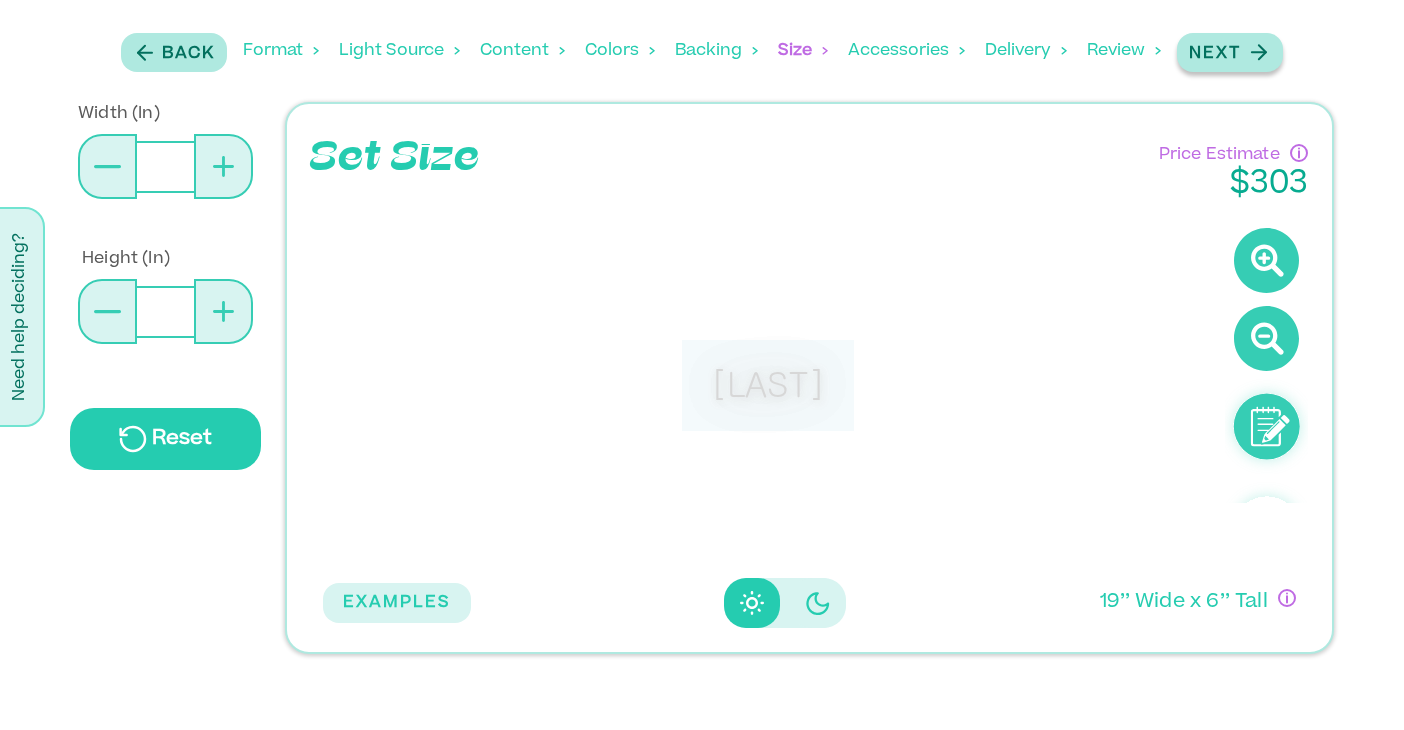 click on "Next" at bounding box center (1215, 54) 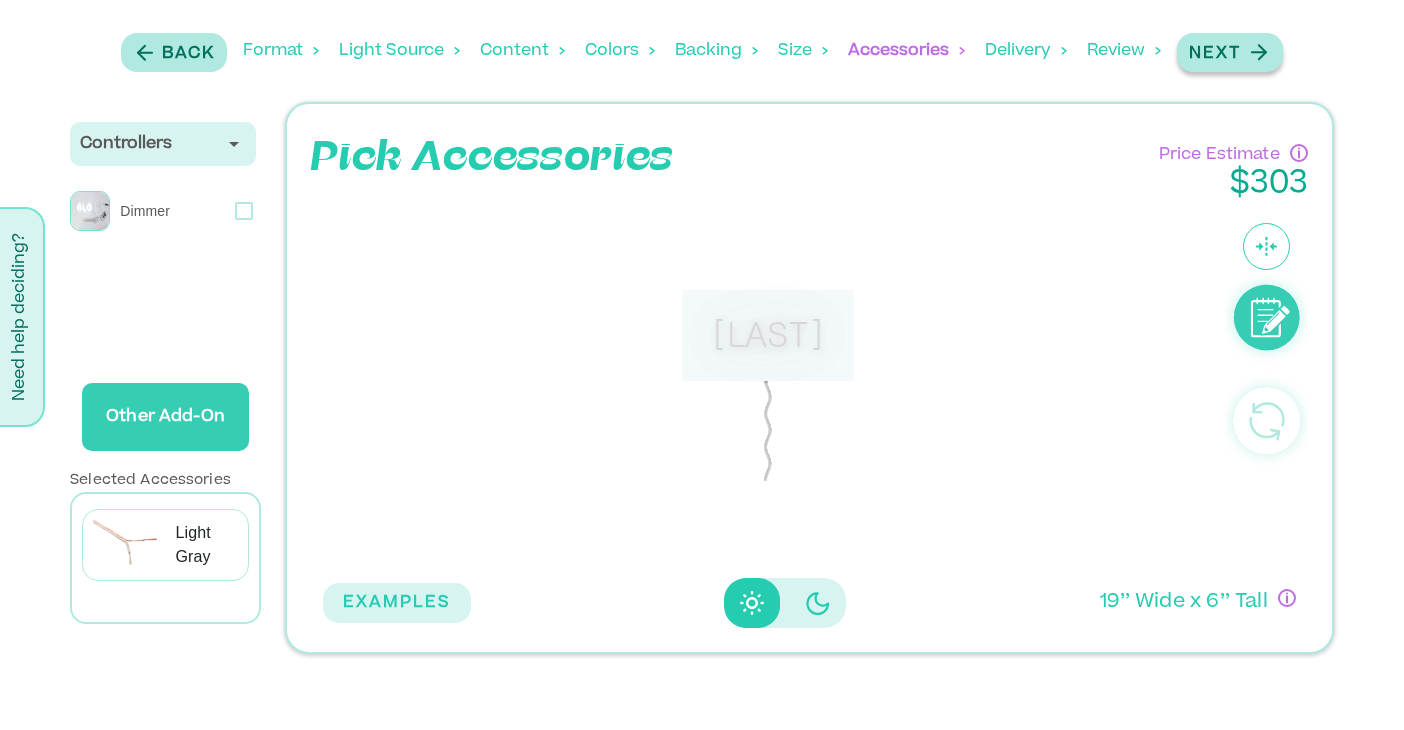 click on "Next" at bounding box center [1215, 54] 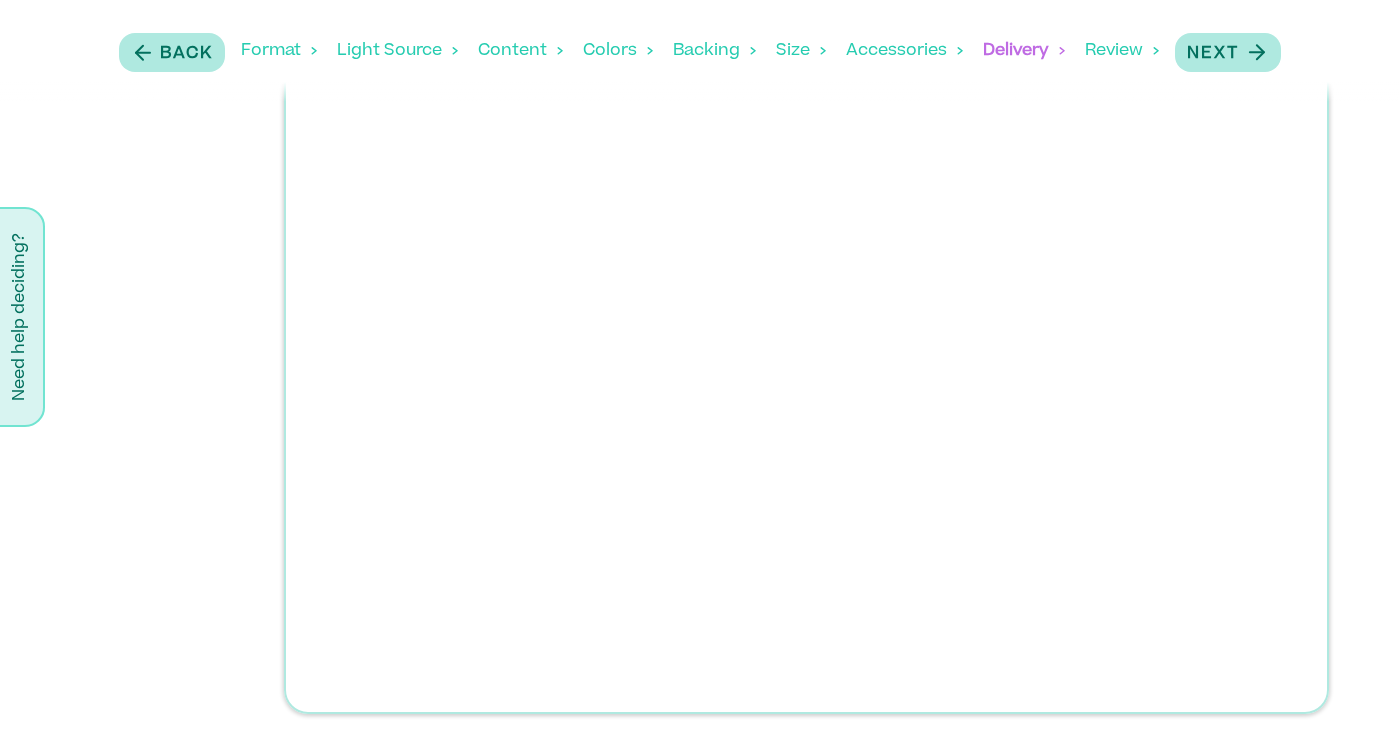 scroll, scrollTop: 0, scrollLeft: 0, axis: both 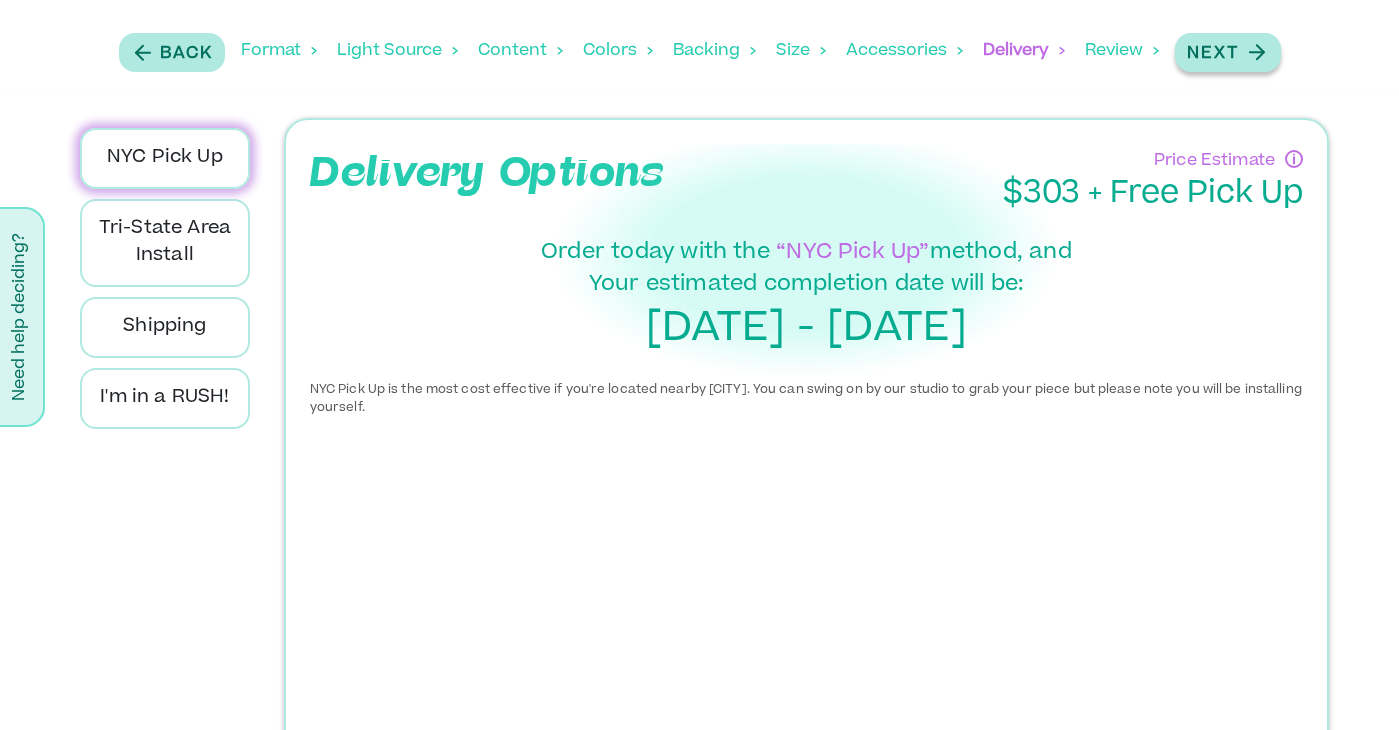 click on "Next" at bounding box center [1213, 54] 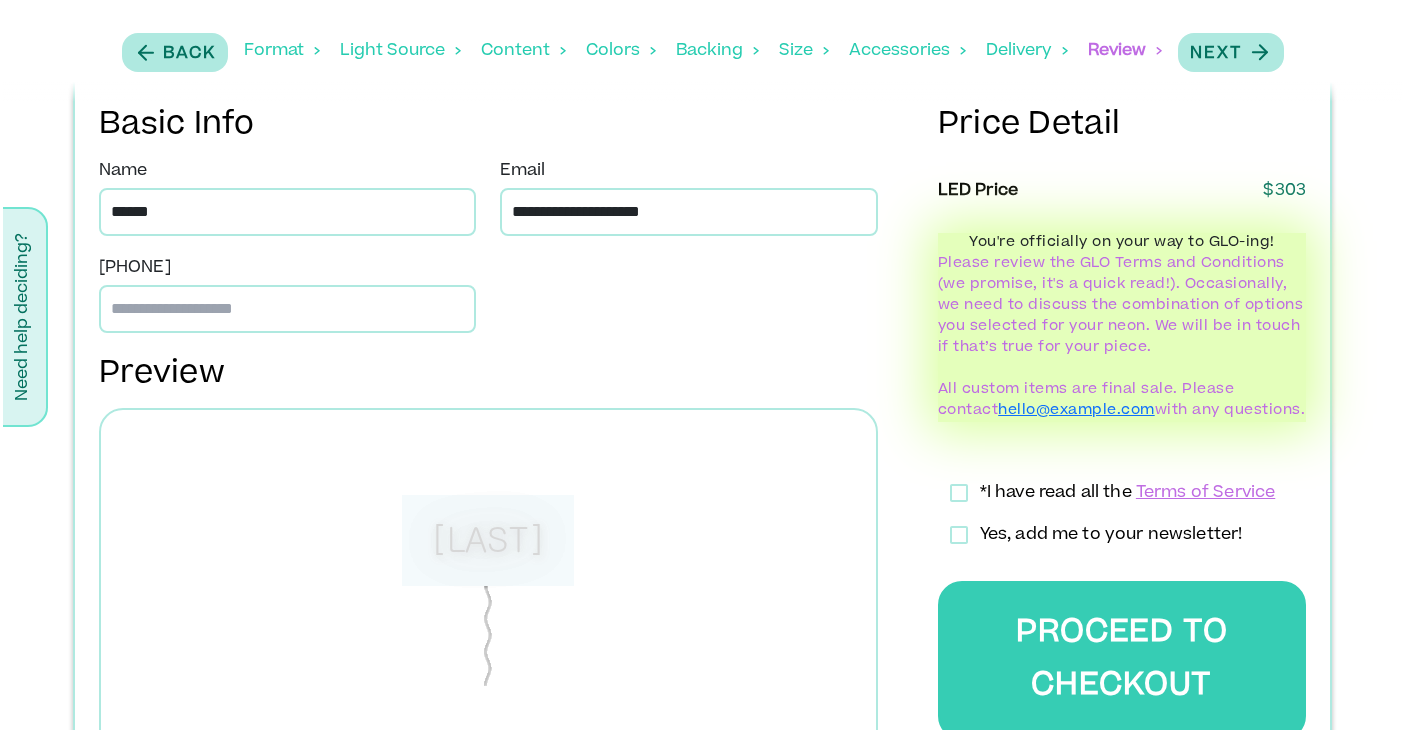 scroll, scrollTop: 979, scrollLeft: 0, axis: vertical 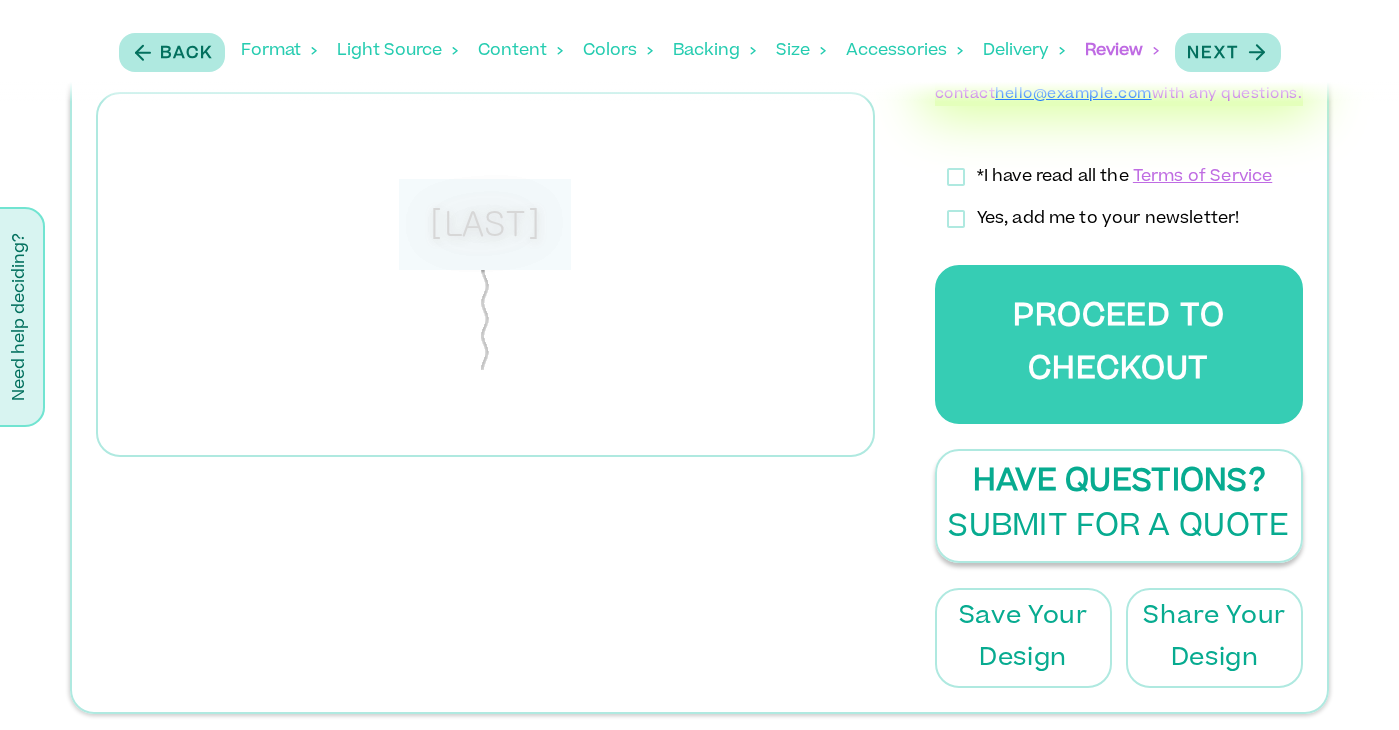 click on "Submit for a Quote" at bounding box center (1118, 528) 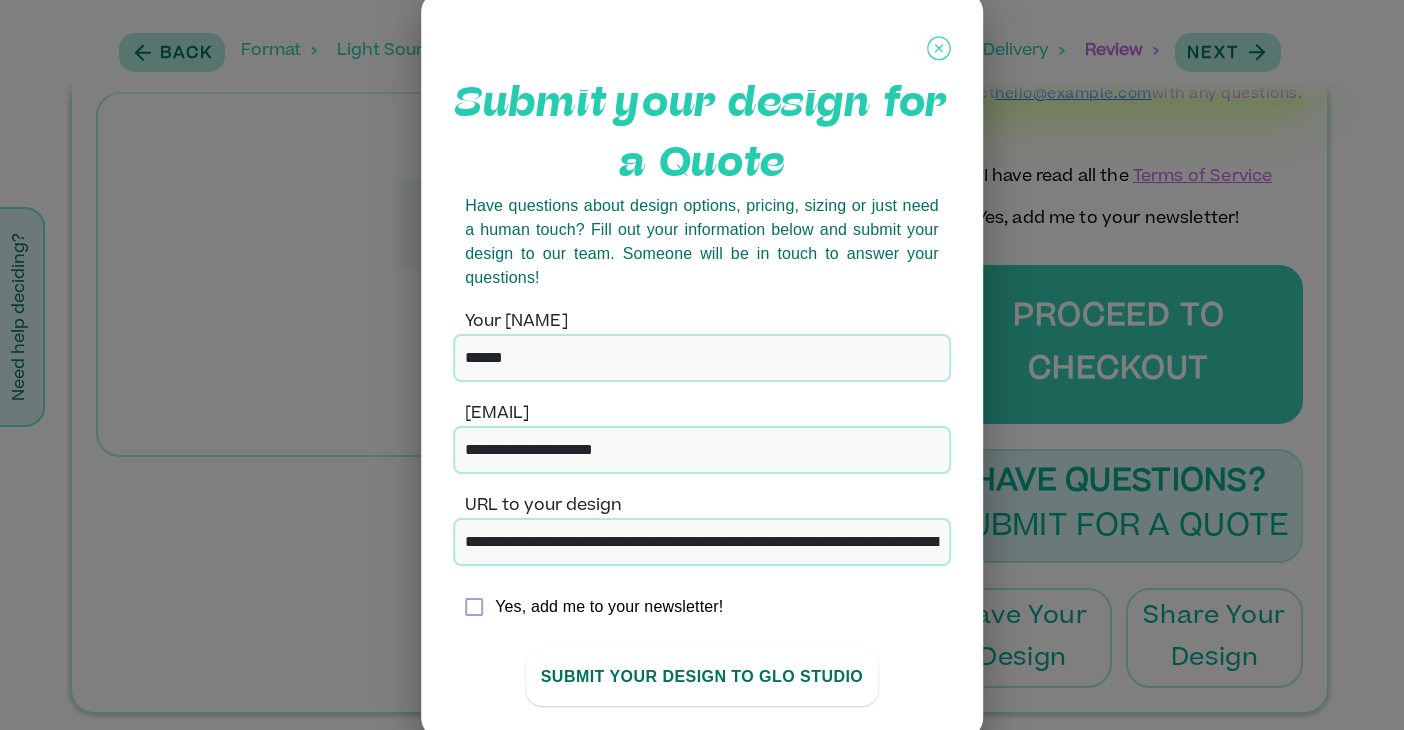 click on "SUBMIT YOUR DESIGN TO GLO stUdio" at bounding box center (702, 677) 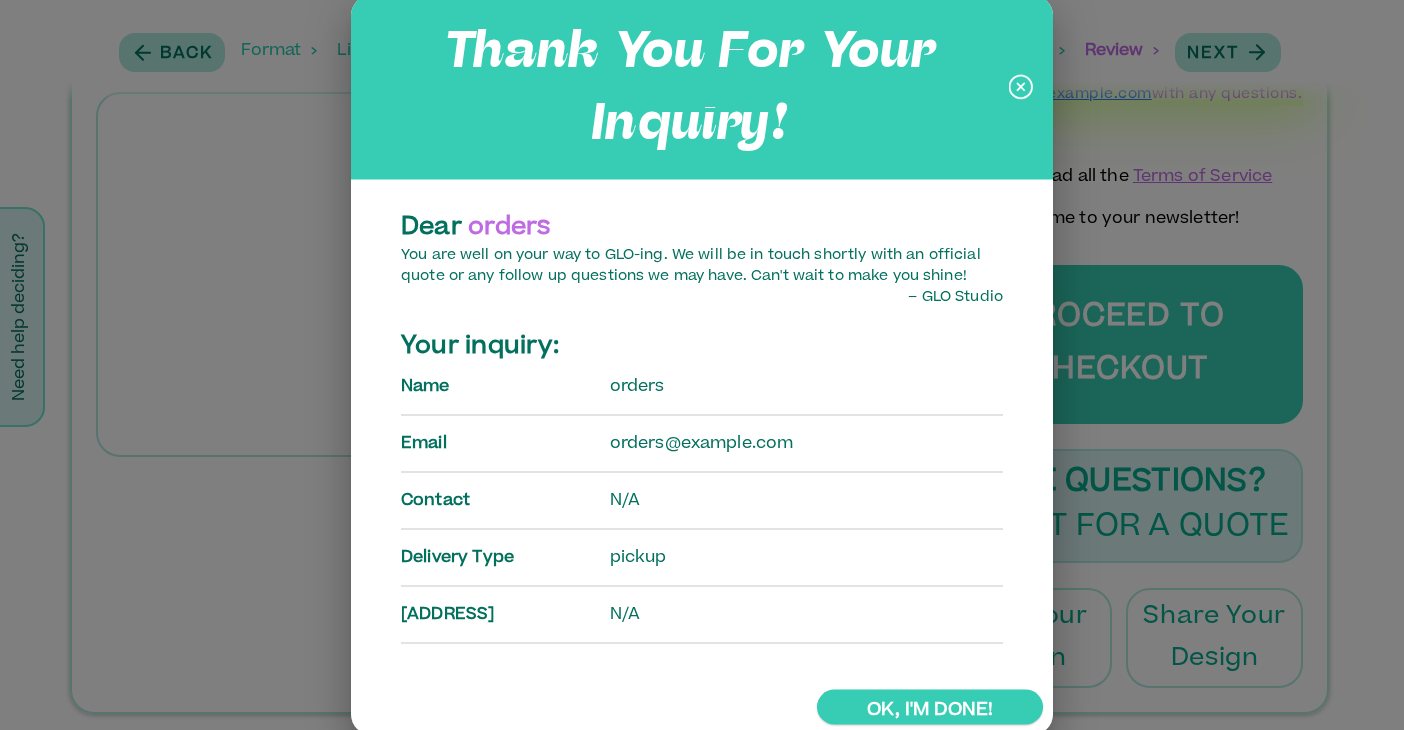 click on "Ok, I'm done!" at bounding box center (930, 707) 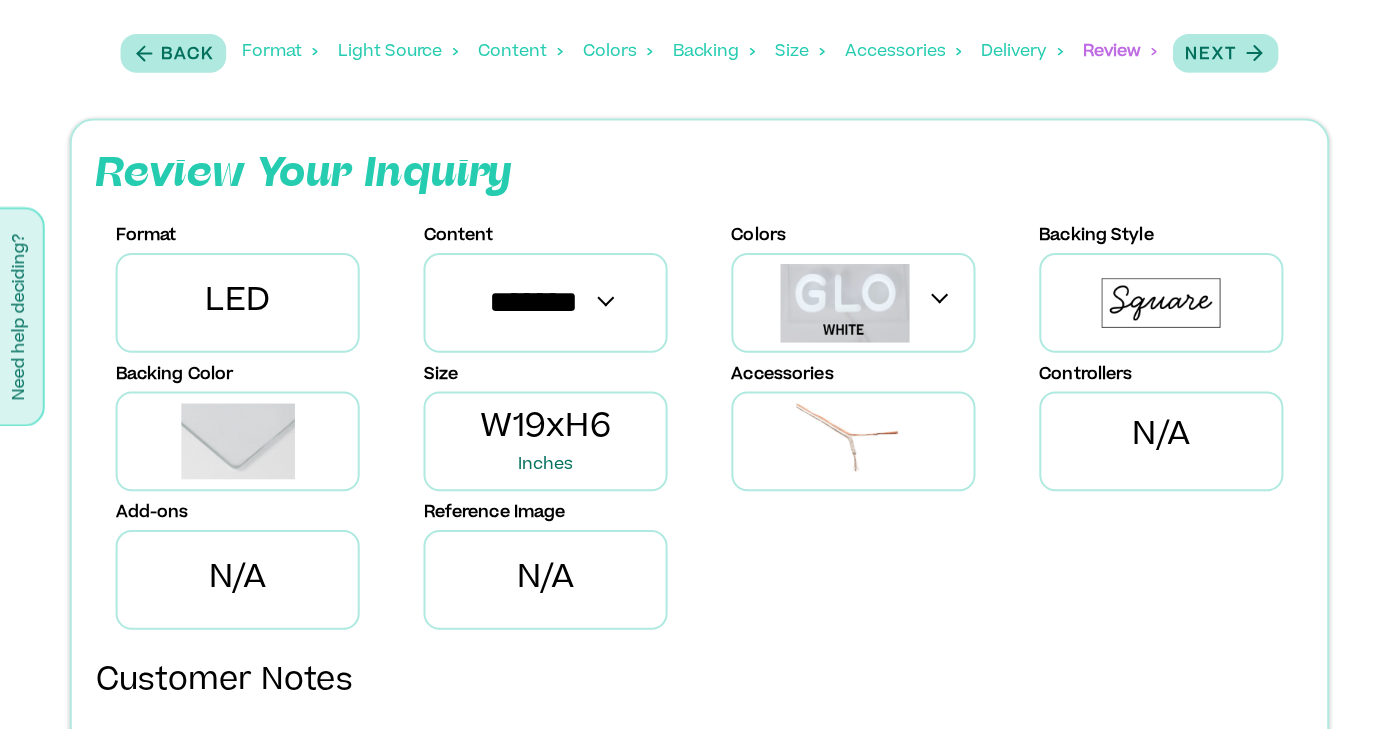 scroll, scrollTop: 0, scrollLeft: 0, axis: both 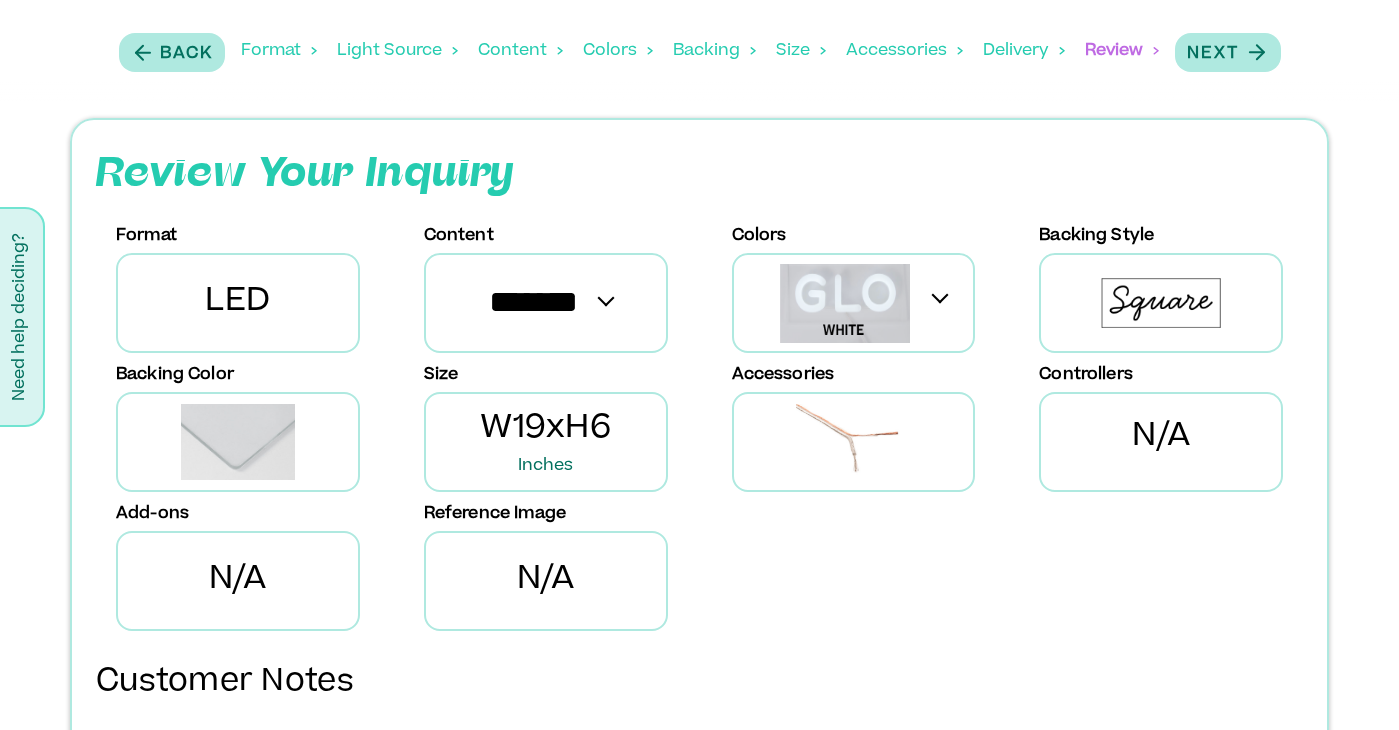 click on "Light Source" at bounding box center (397, 51) 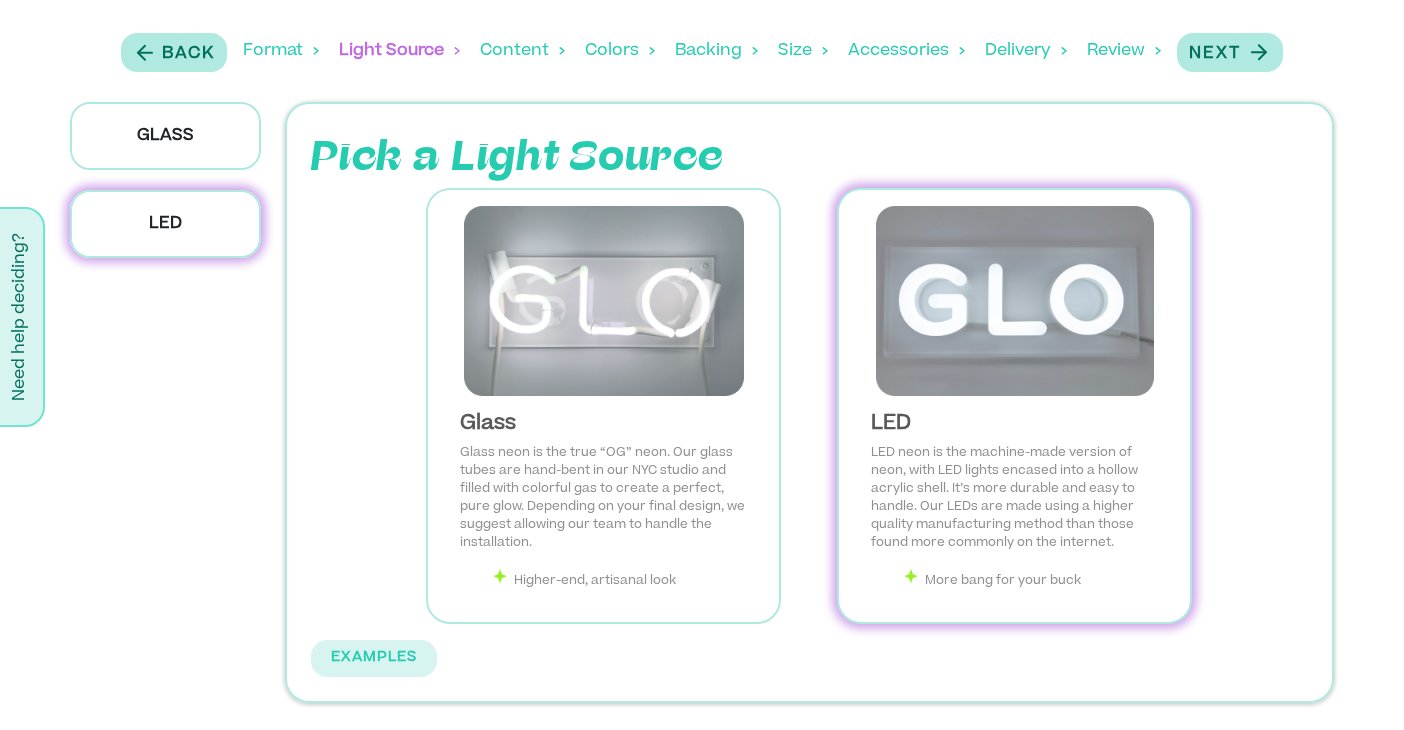 click at bounding box center [1014, 301] 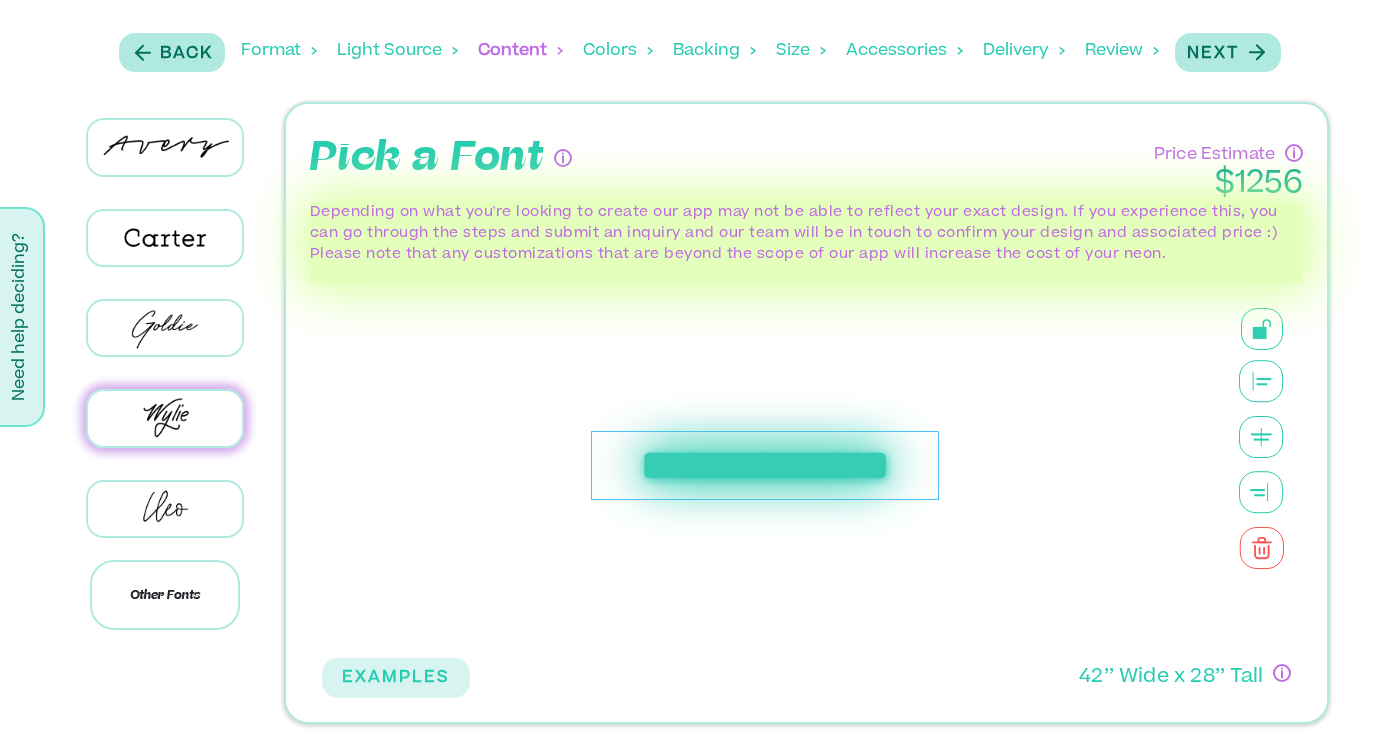 click on "**********" at bounding box center [764, 466] 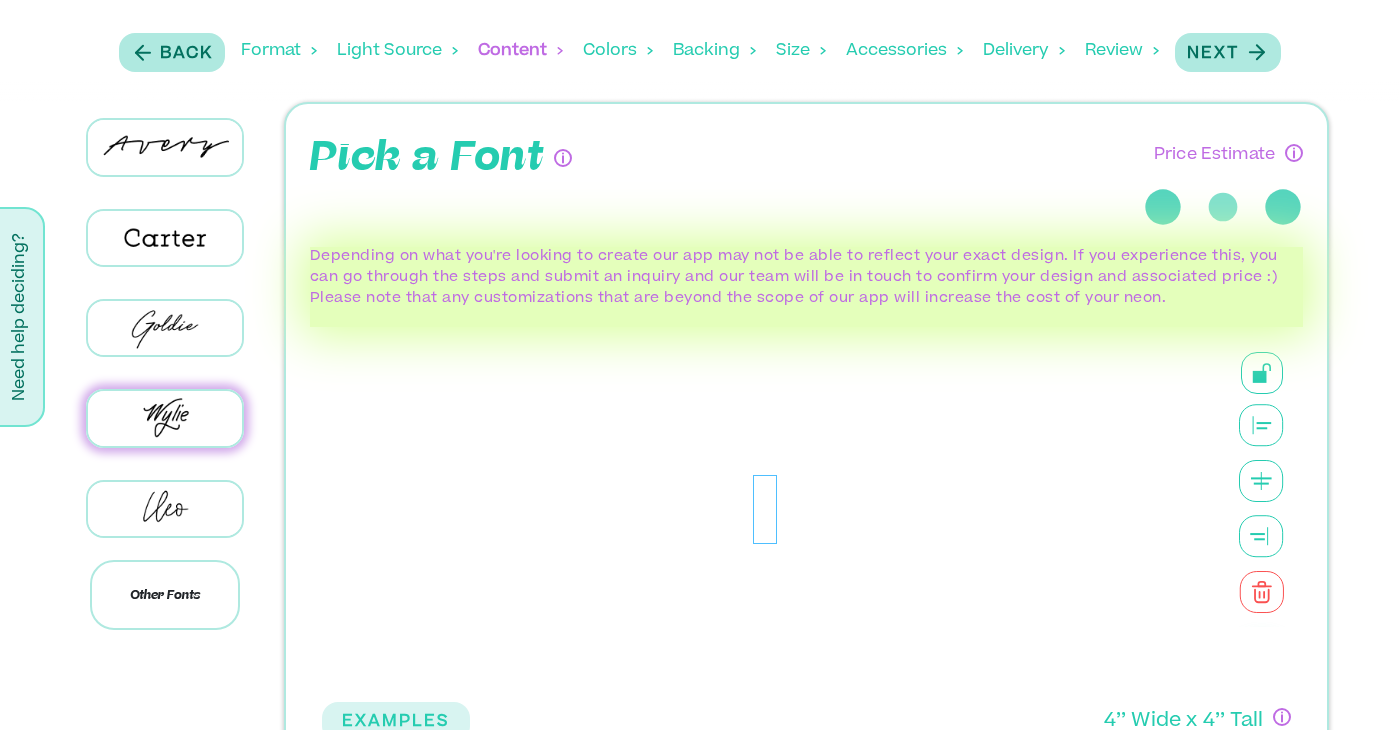 type 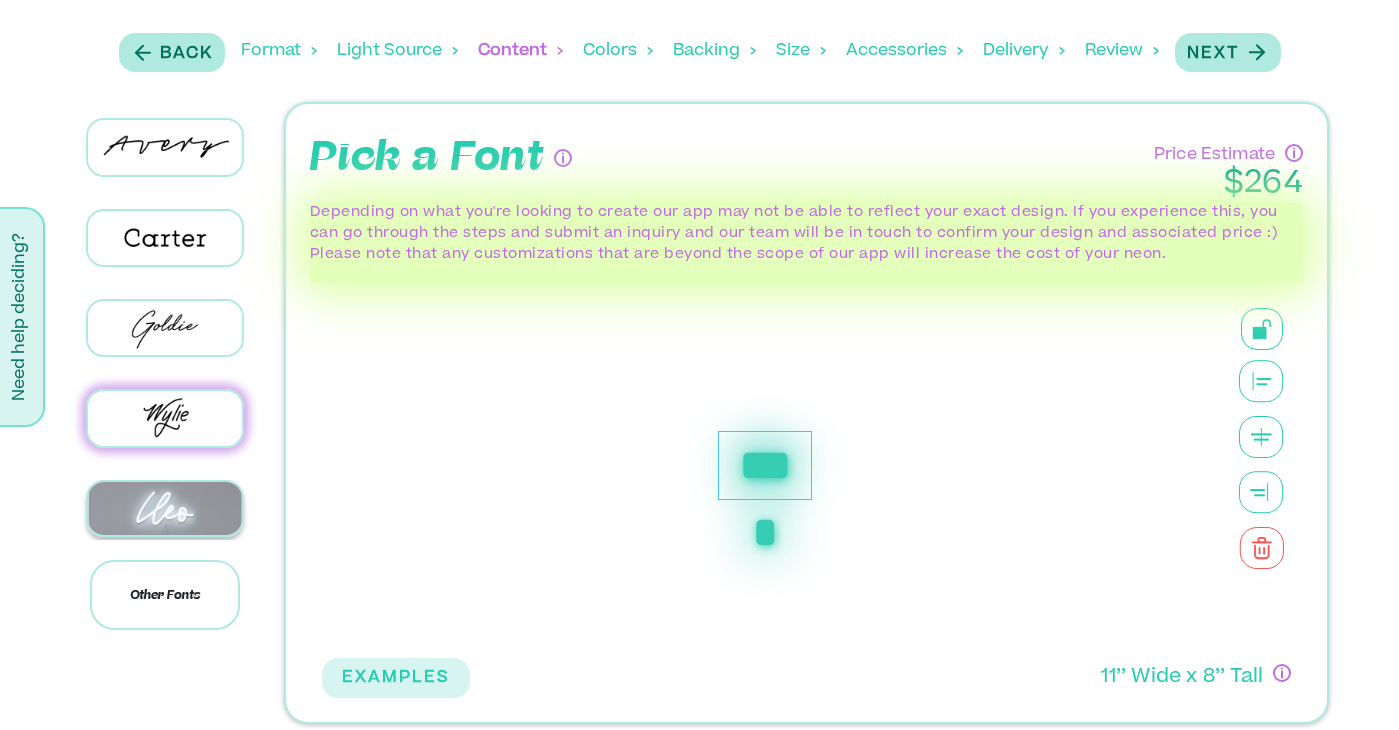 click at bounding box center (165, 509) 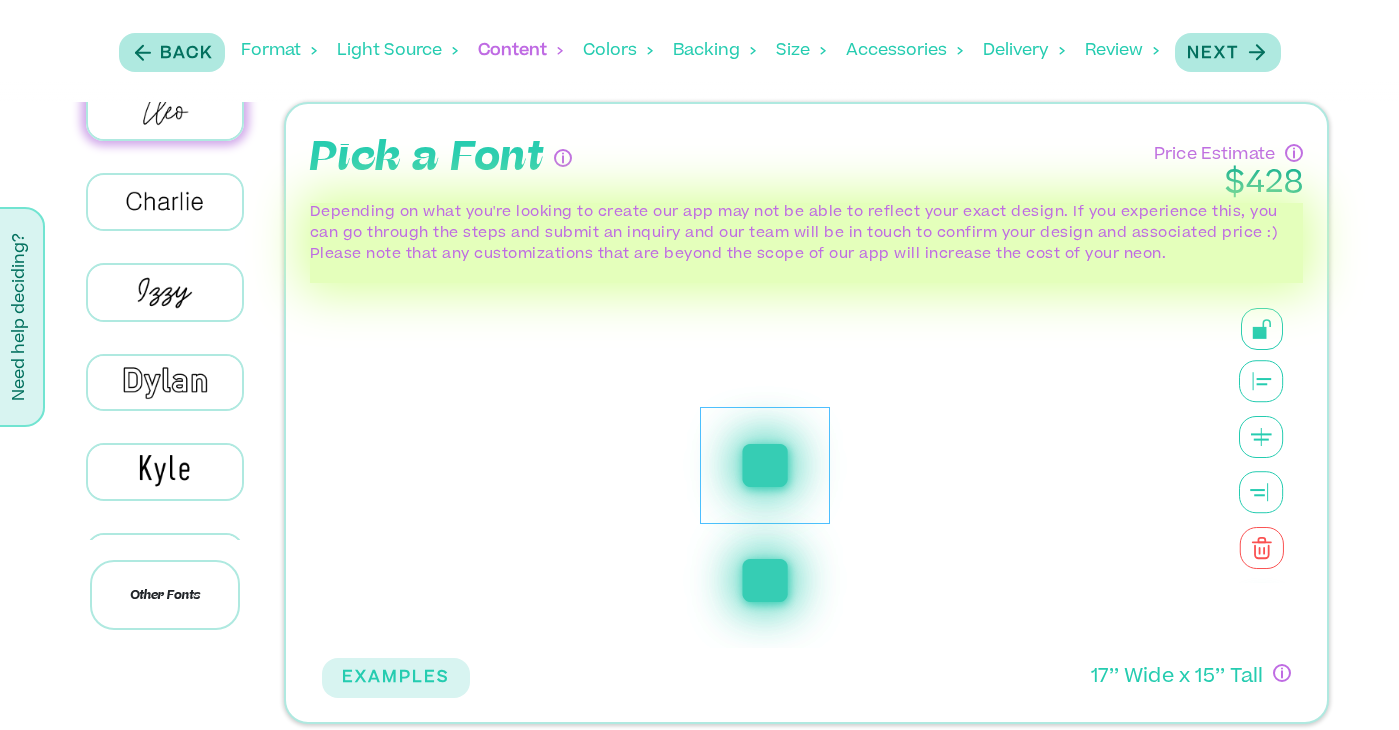 scroll, scrollTop: 421, scrollLeft: 0, axis: vertical 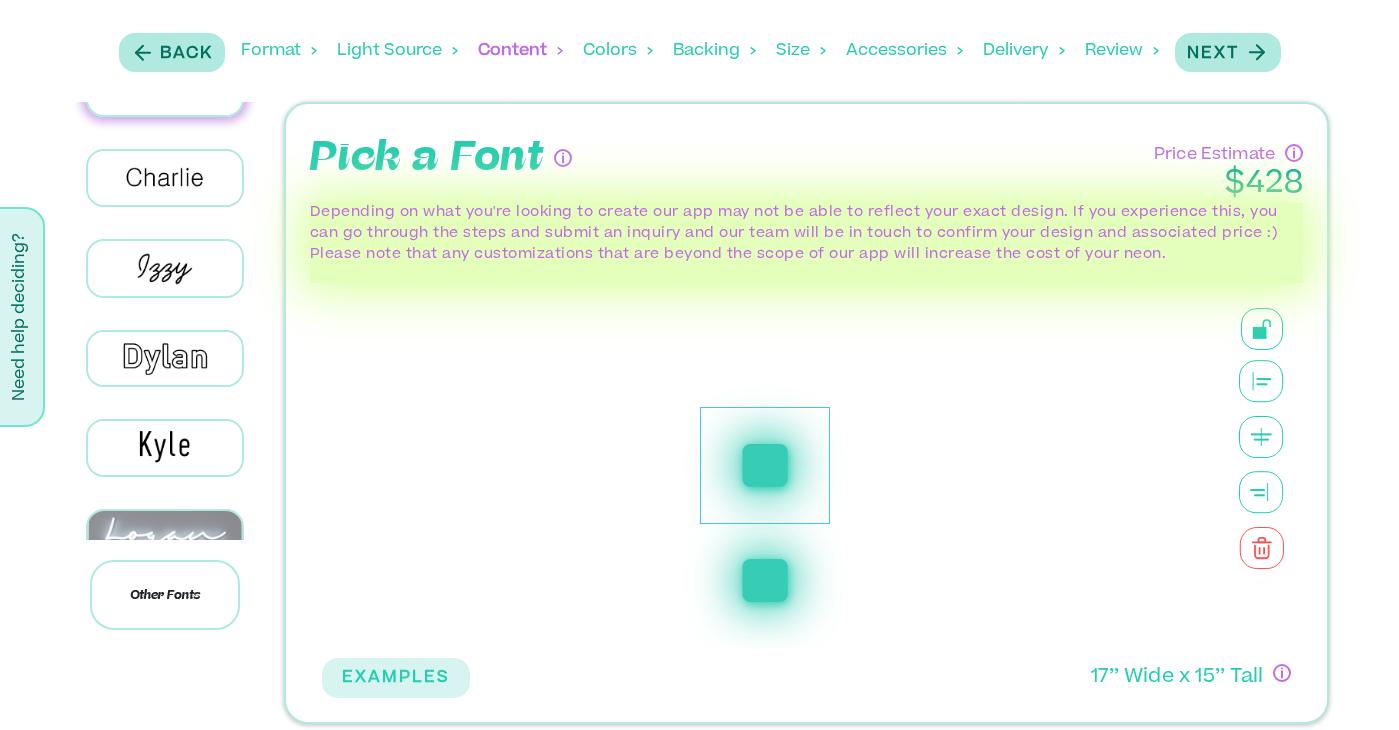 click at bounding box center [165, 538] 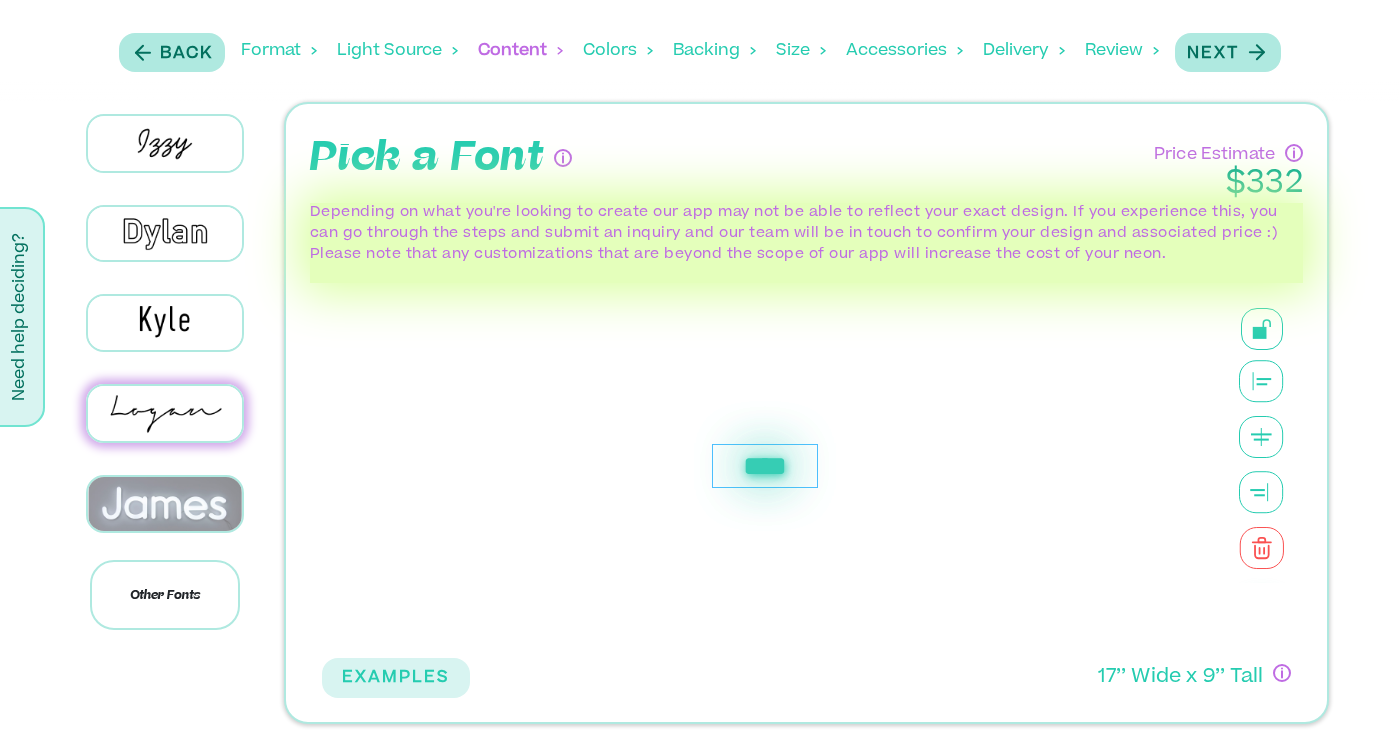 scroll, scrollTop: 679, scrollLeft: 0, axis: vertical 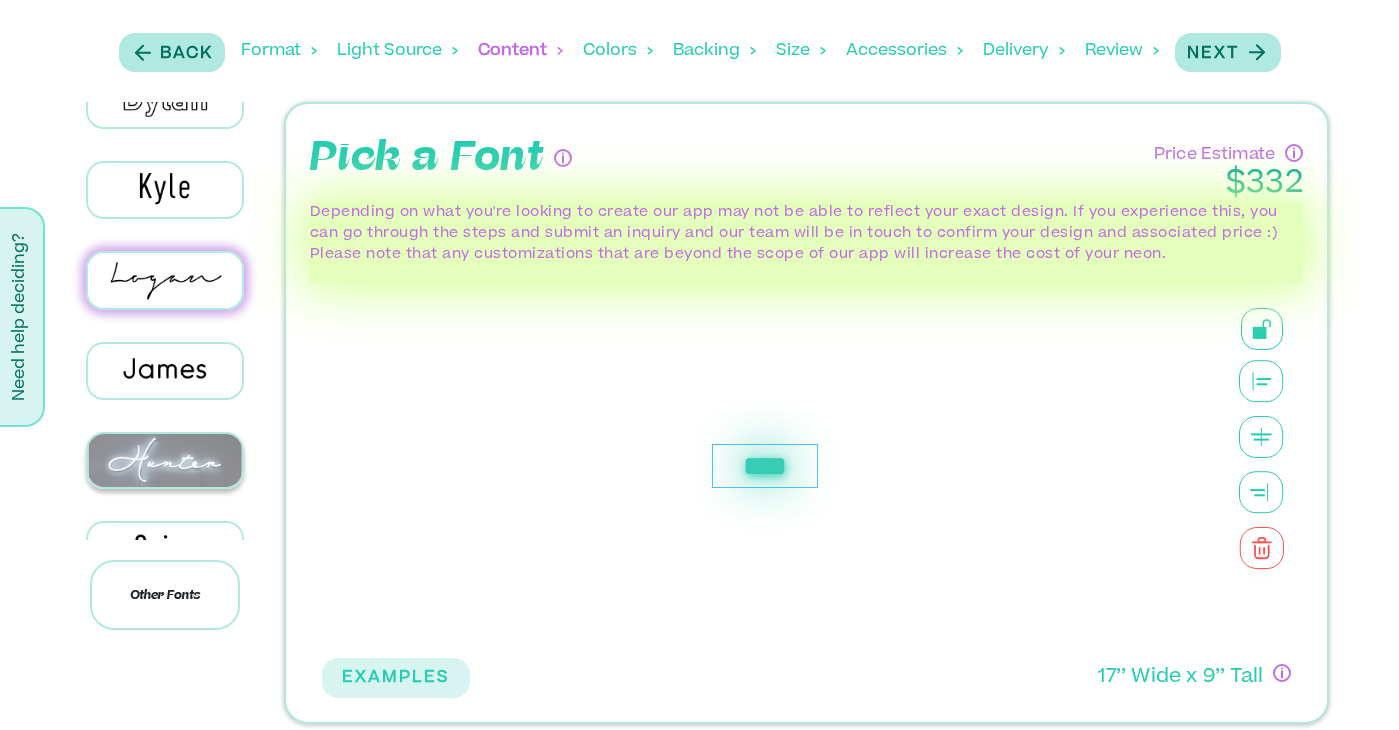 click at bounding box center (165, 461) 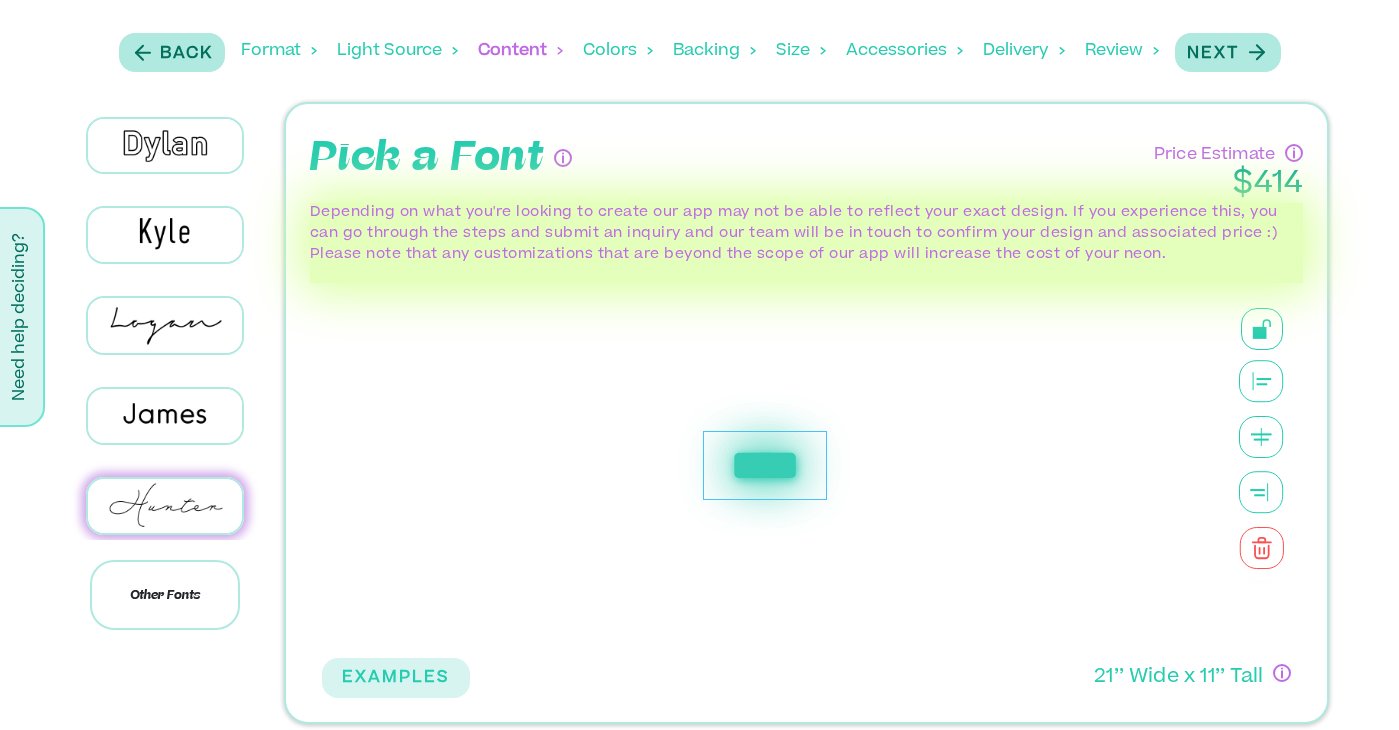 scroll, scrollTop: 633, scrollLeft: 0, axis: vertical 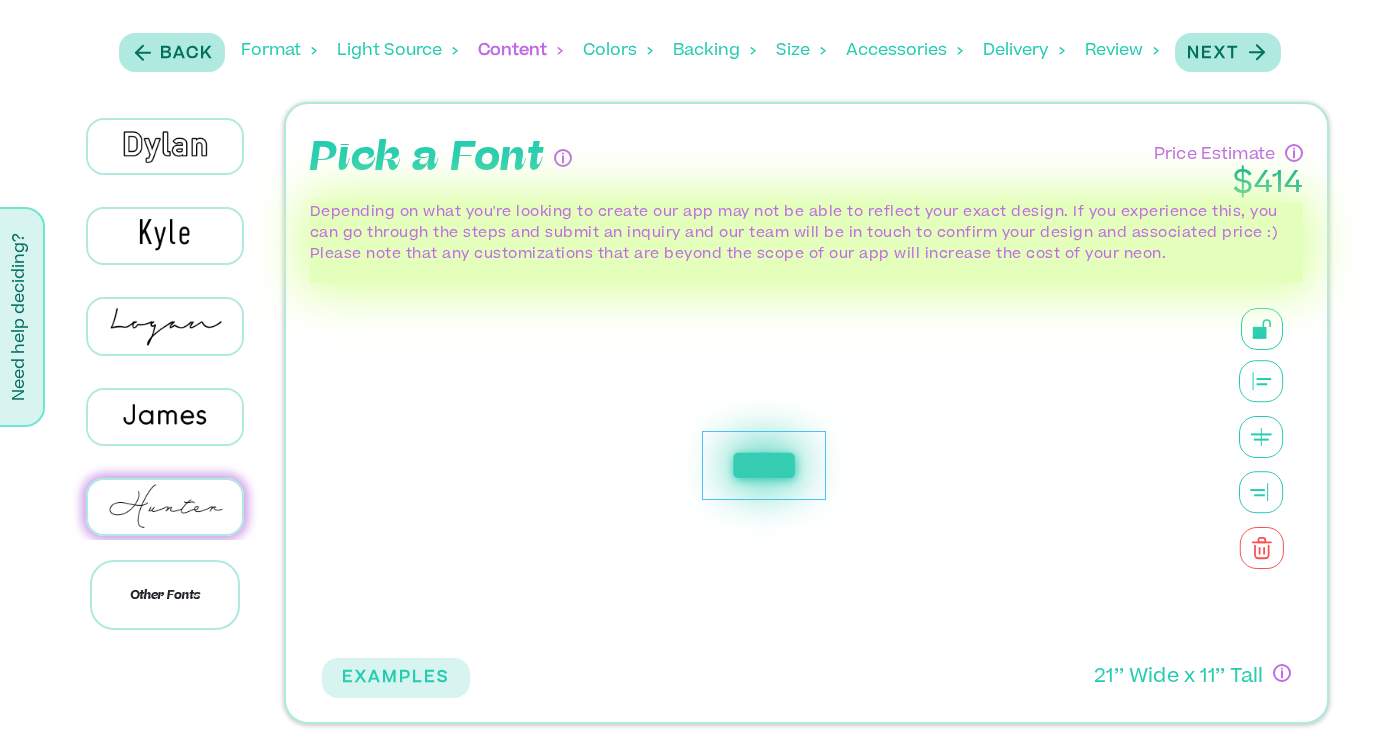 click on "****" at bounding box center (764, 466) 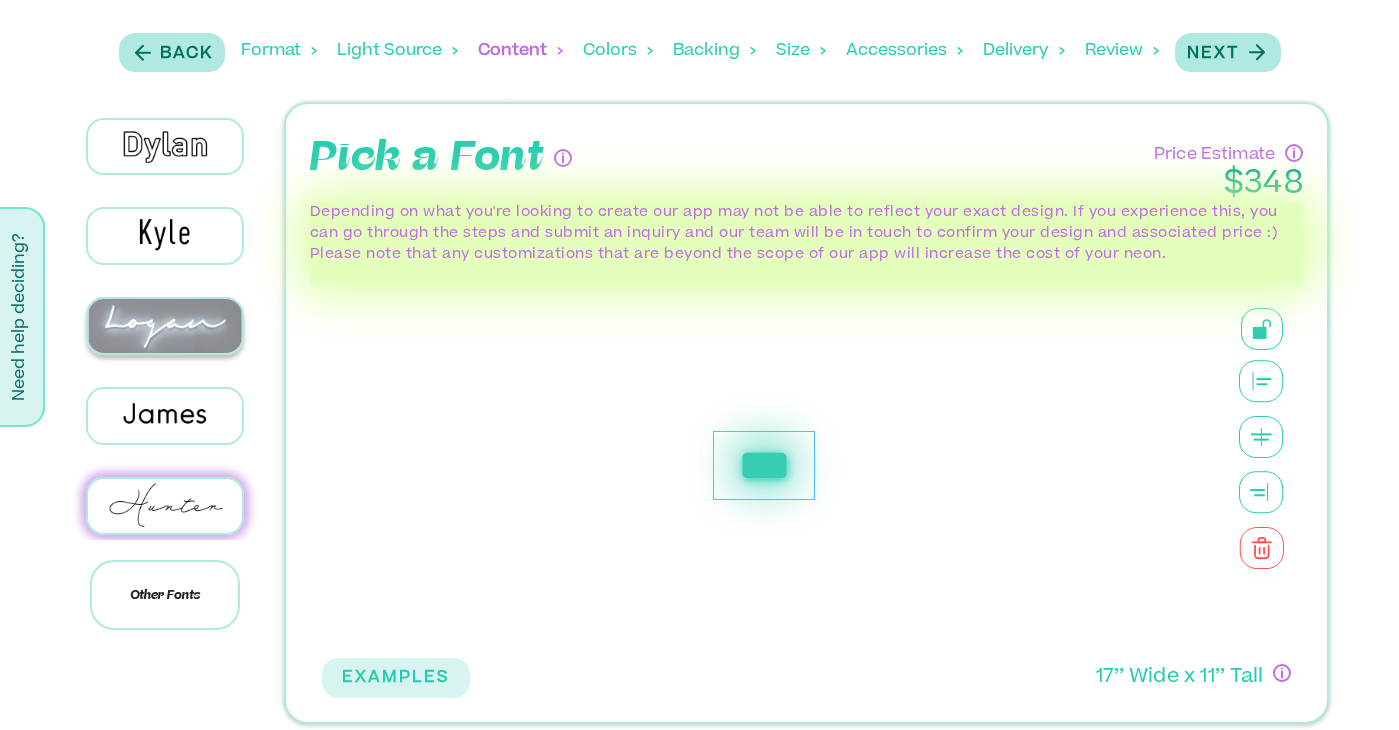 click at bounding box center [165, 326] 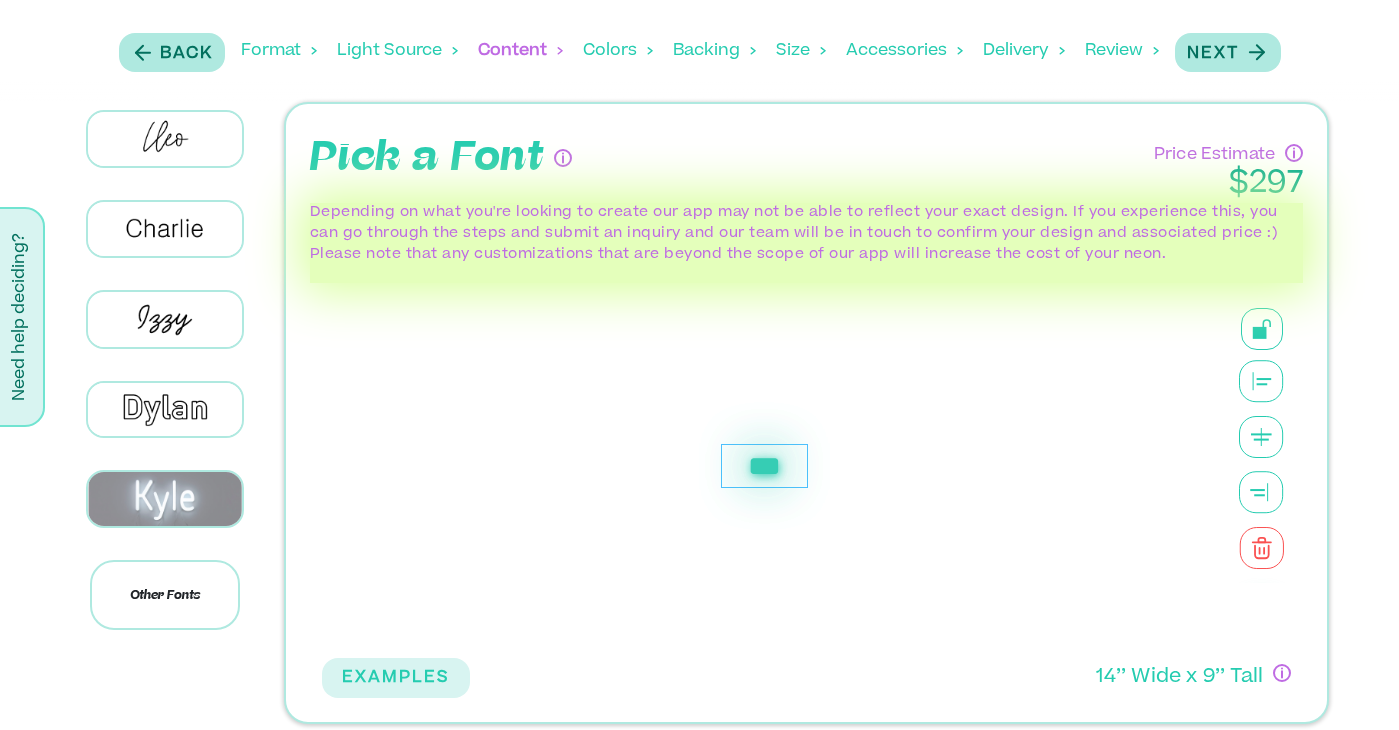 scroll, scrollTop: 367, scrollLeft: 0, axis: vertical 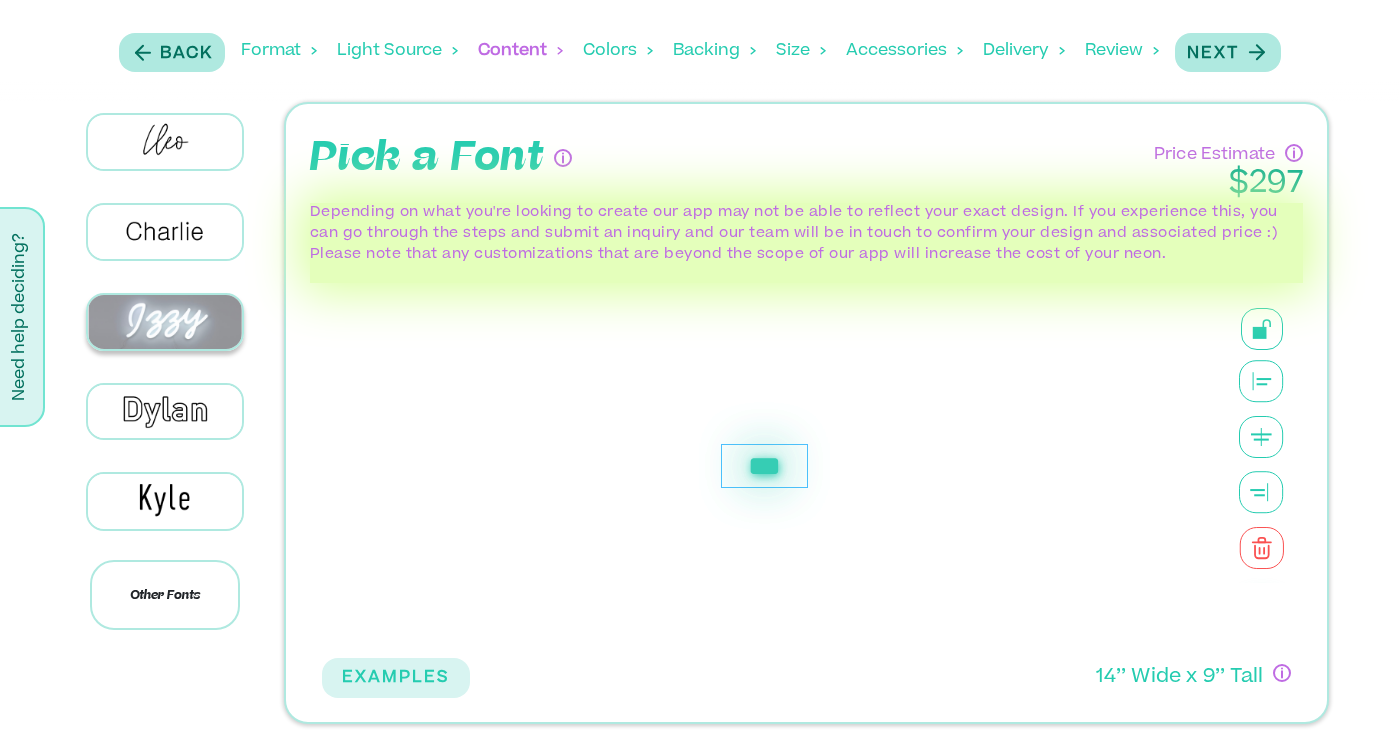 click at bounding box center [165, 322] 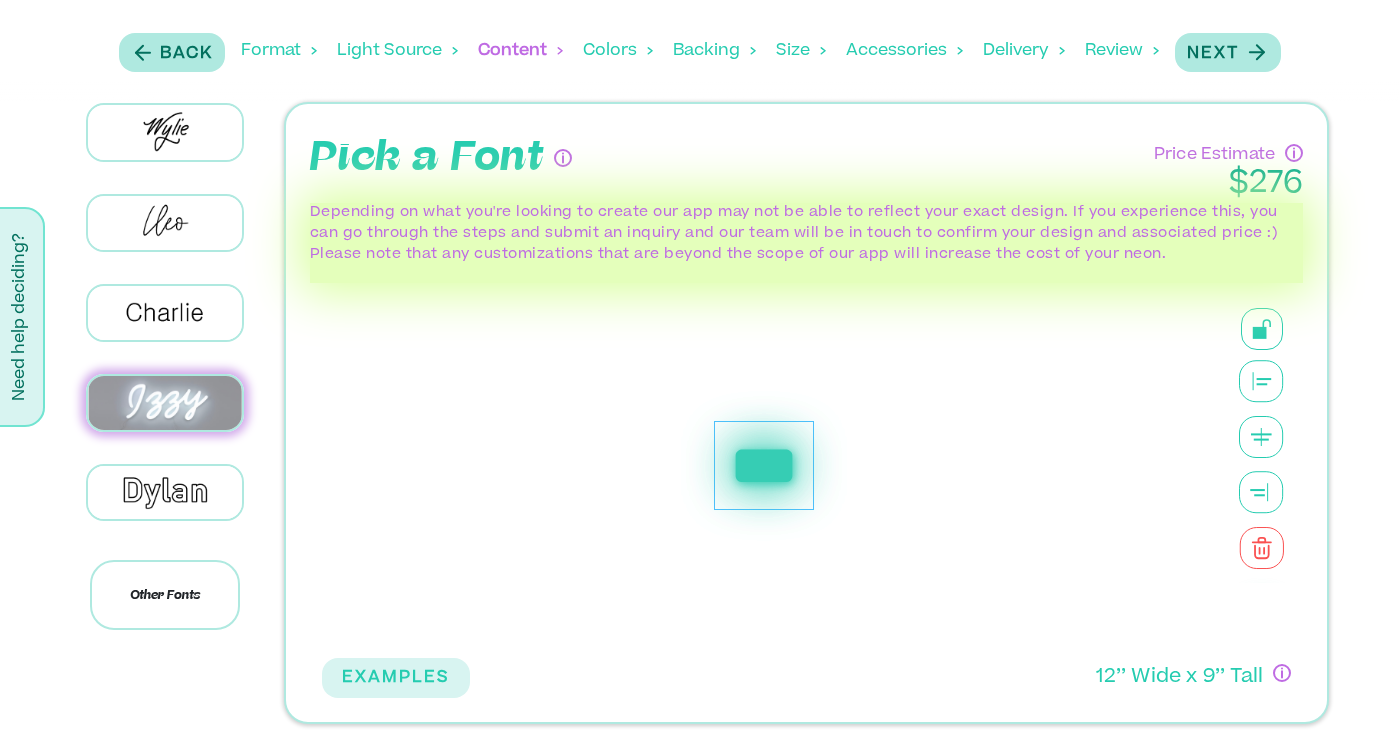 scroll, scrollTop: 284, scrollLeft: 0, axis: vertical 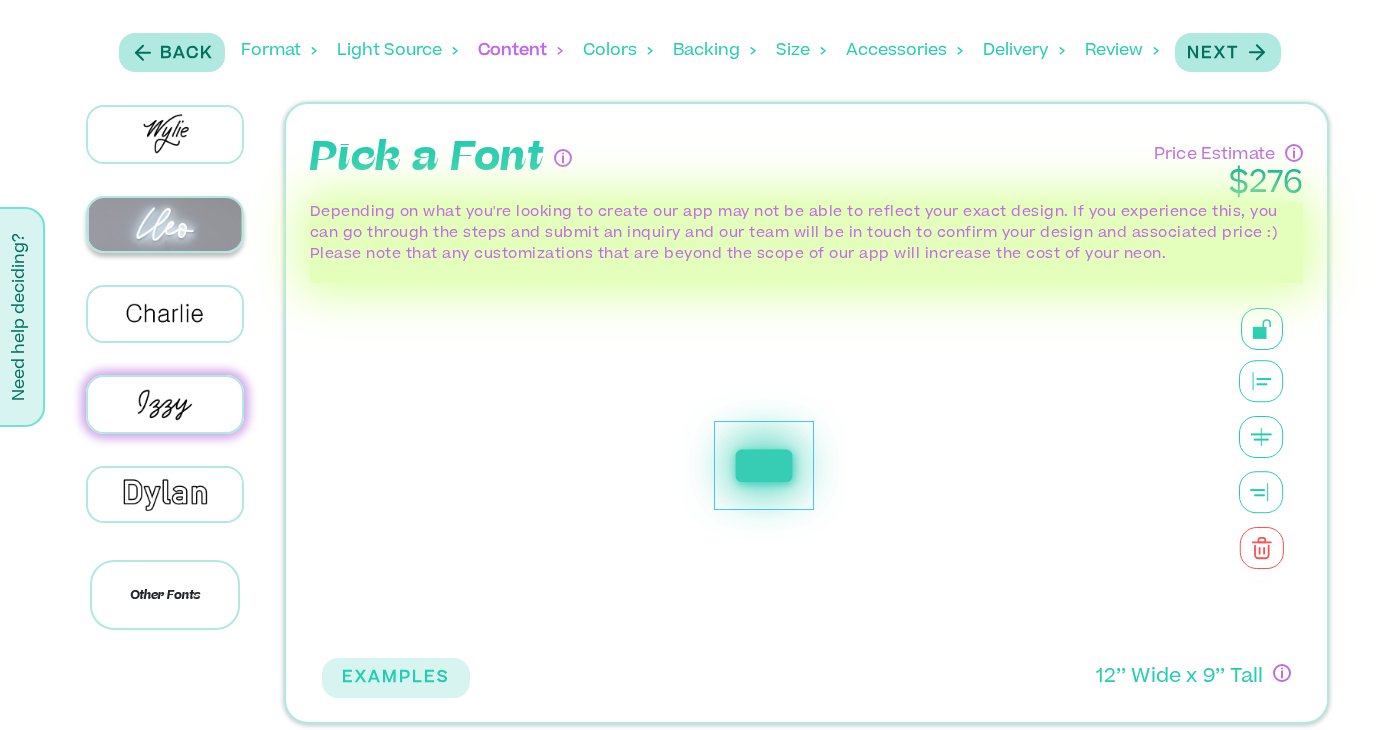 click at bounding box center (165, 225) 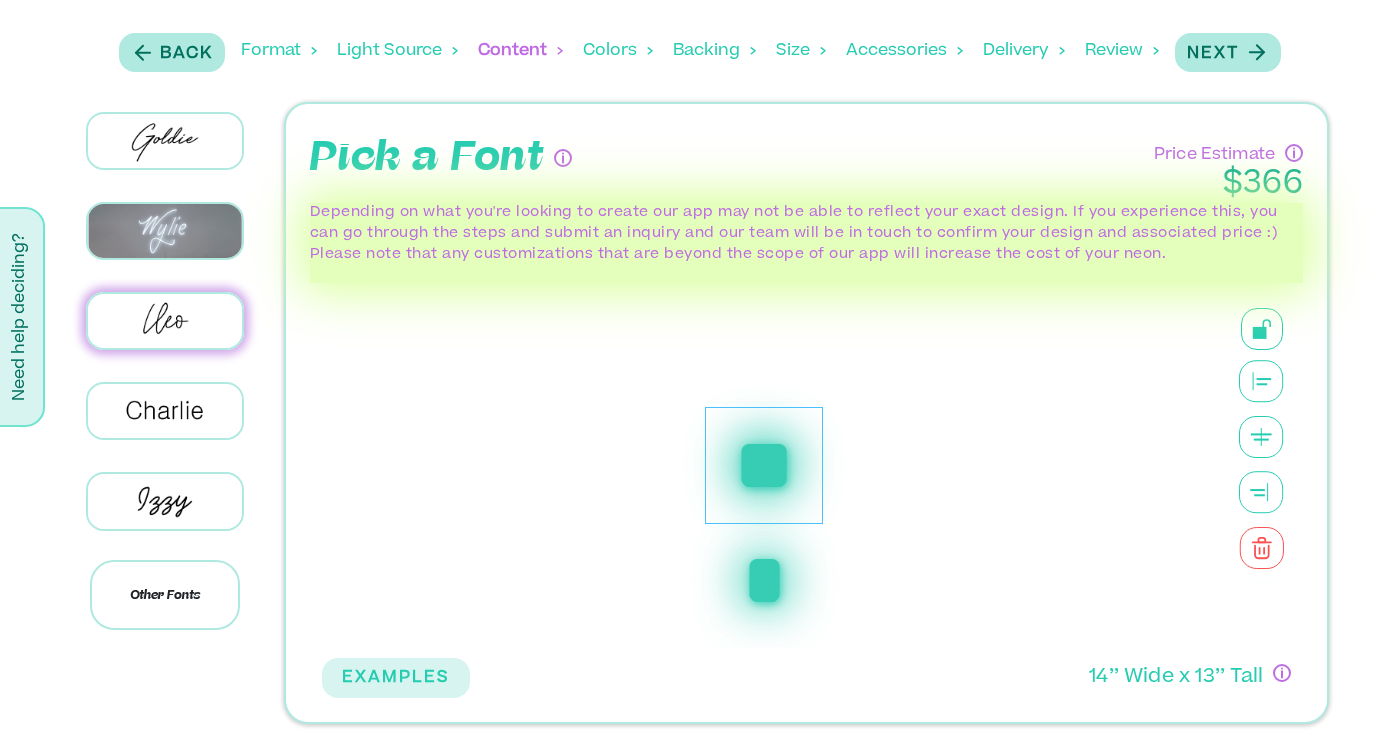 scroll, scrollTop: 172, scrollLeft: 0, axis: vertical 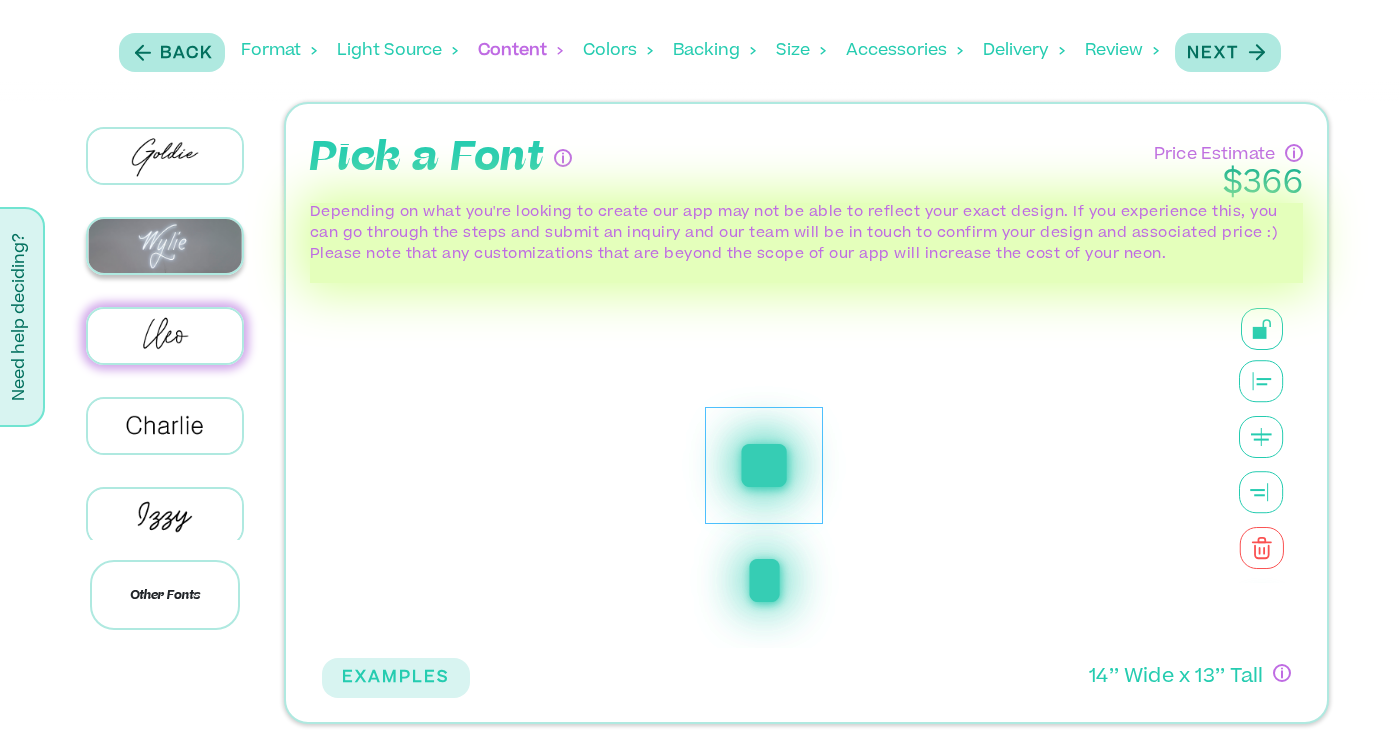 click at bounding box center (165, 246) 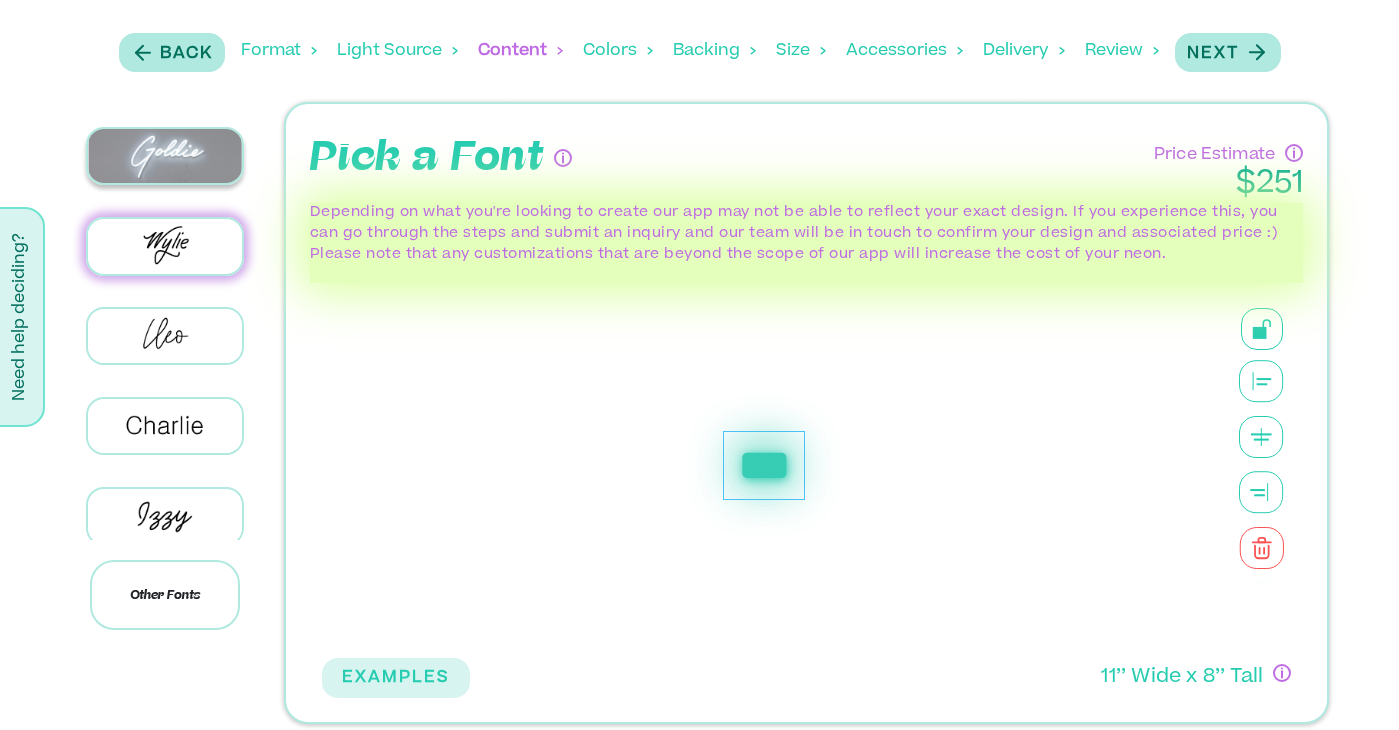 click at bounding box center [165, 156] 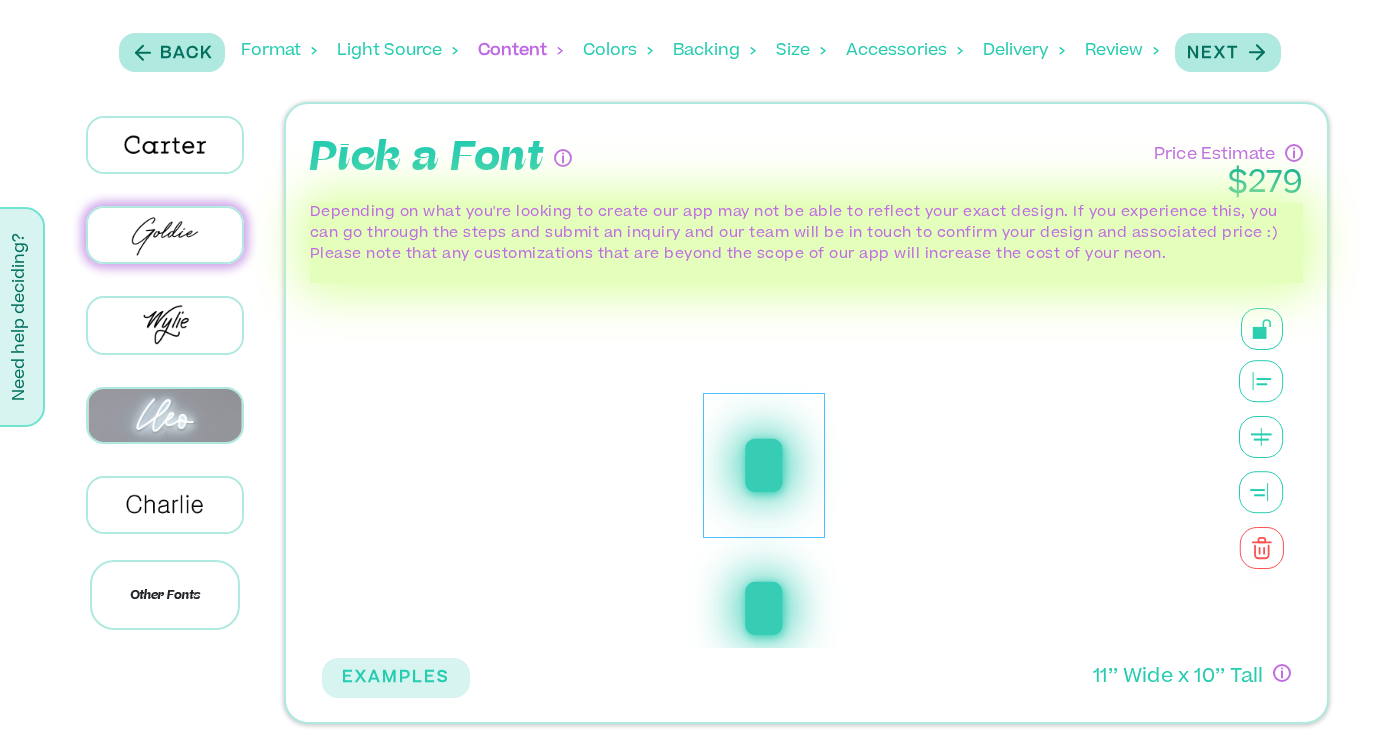 scroll, scrollTop: 92, scrollLeft: 0, axis: vertical 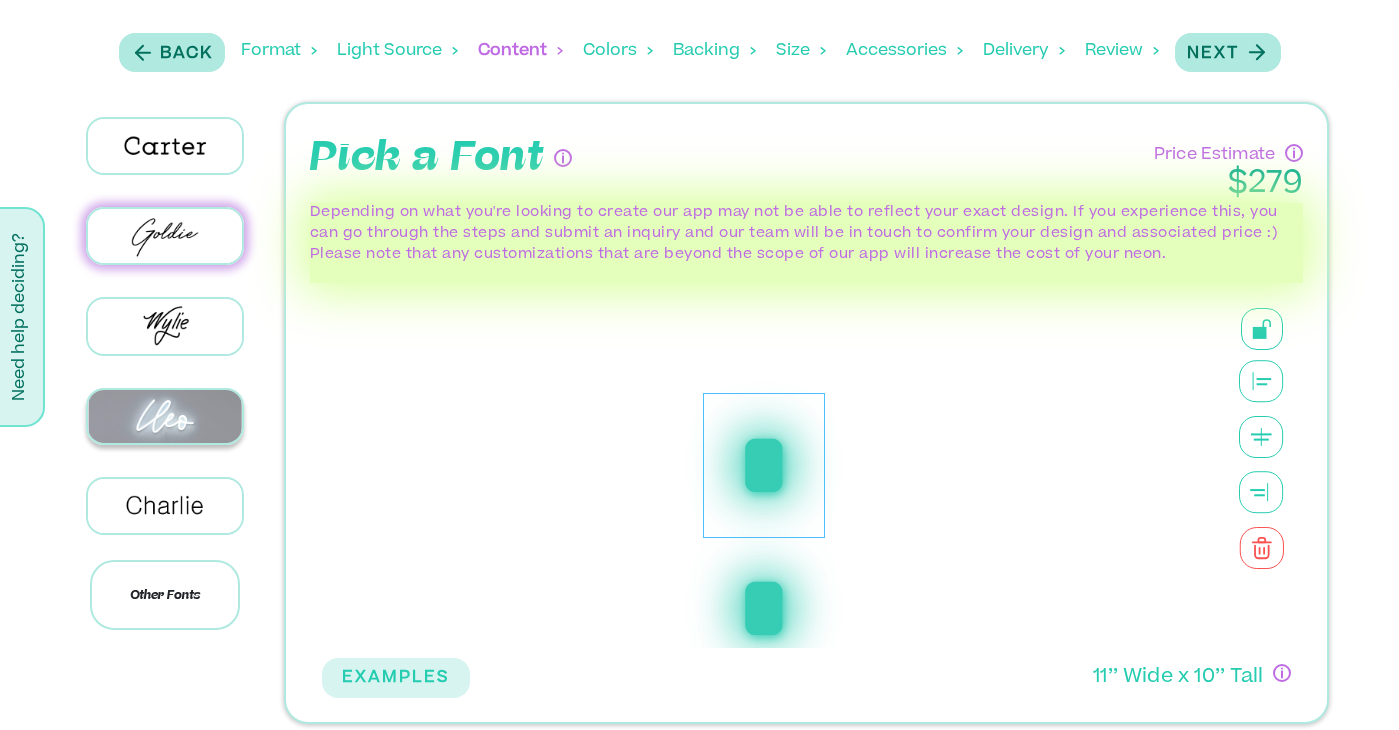 click at bounding box center (165, 417) 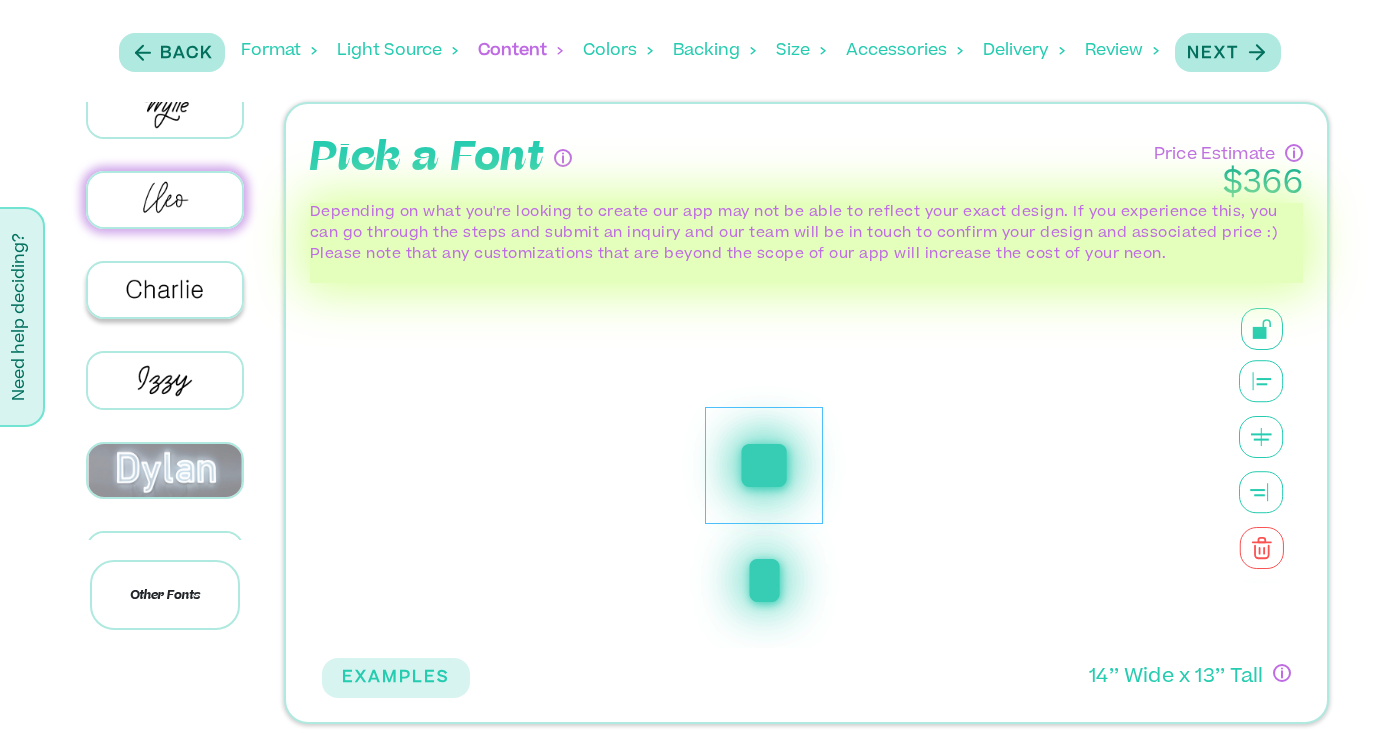 scroll, scrollTop: 315, scrollLeft: 0, axis: vertical 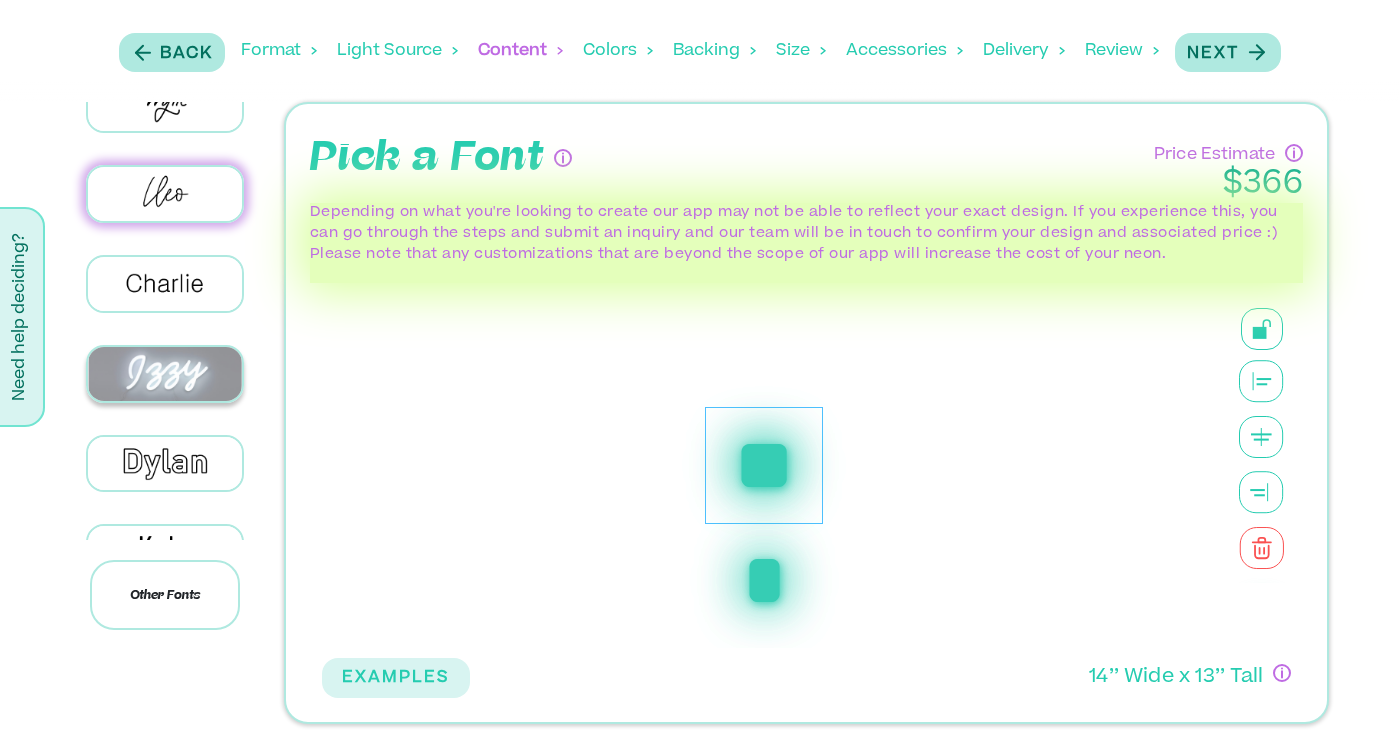 click at bounding box center (165, 374) 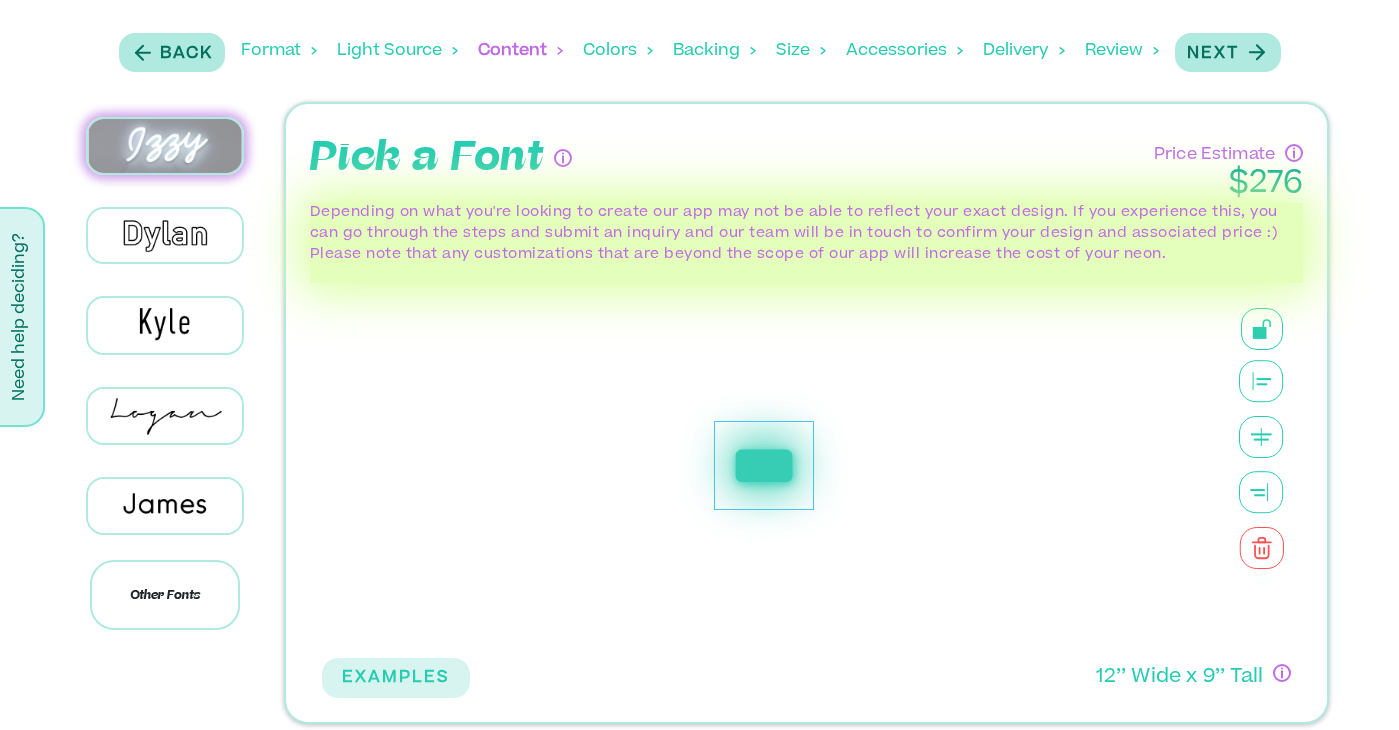 scroll, scrollTop: 561, scrollLeft: 0, axis: vertical 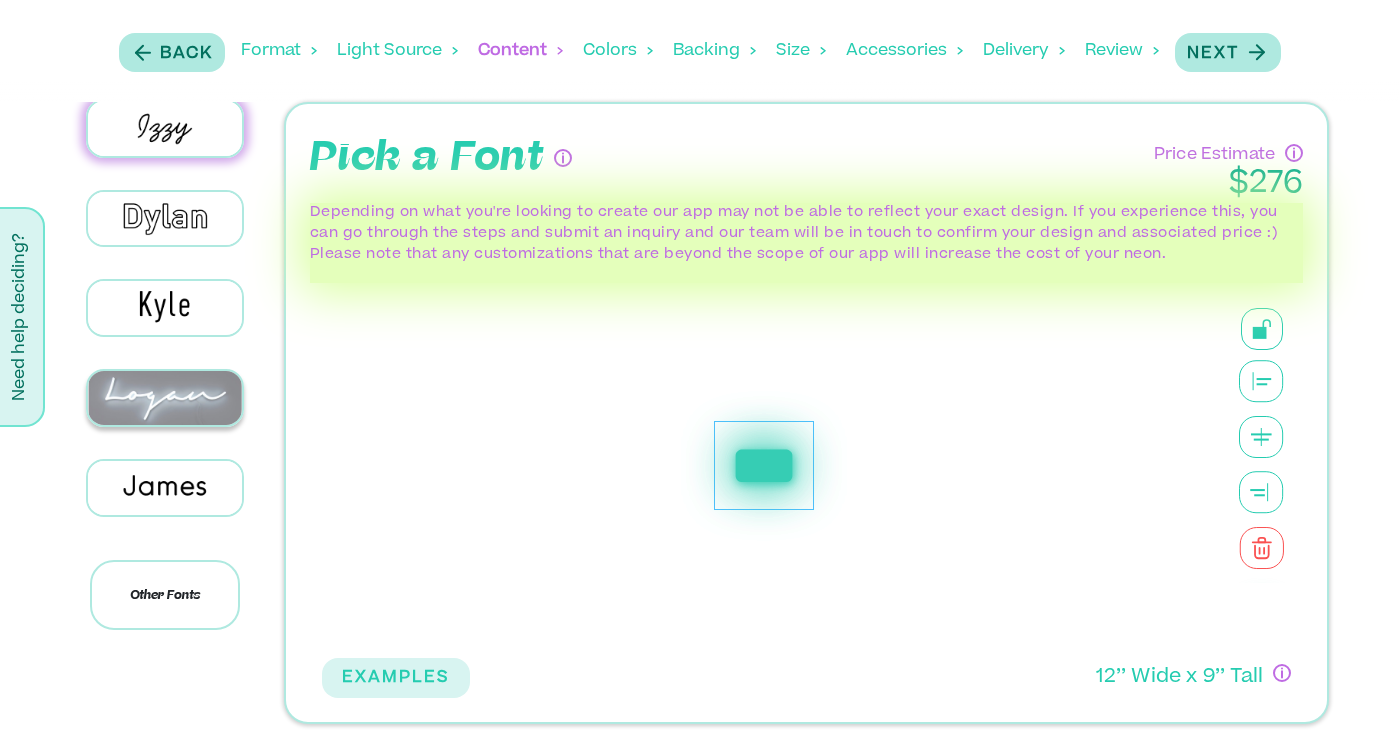 click at bounding box center (165, 398) 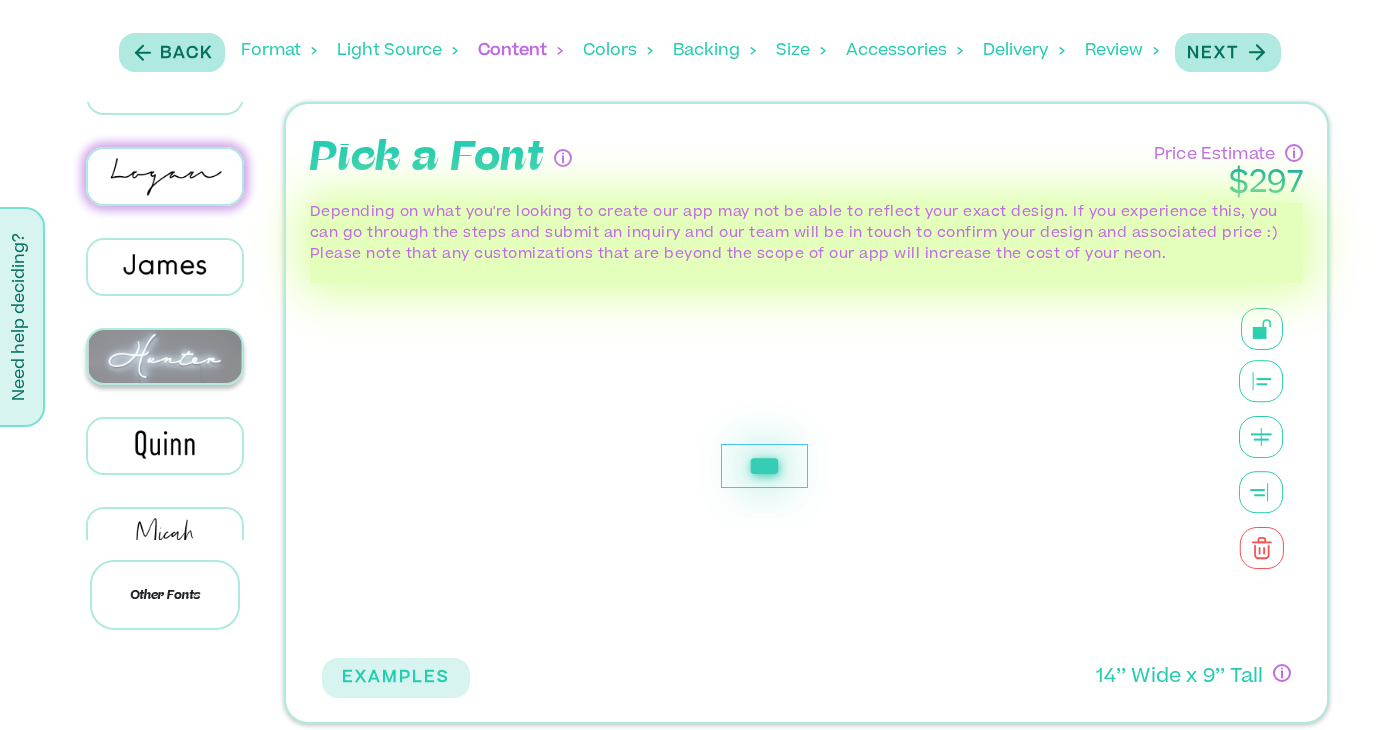 click at bounding box center (165, 357) 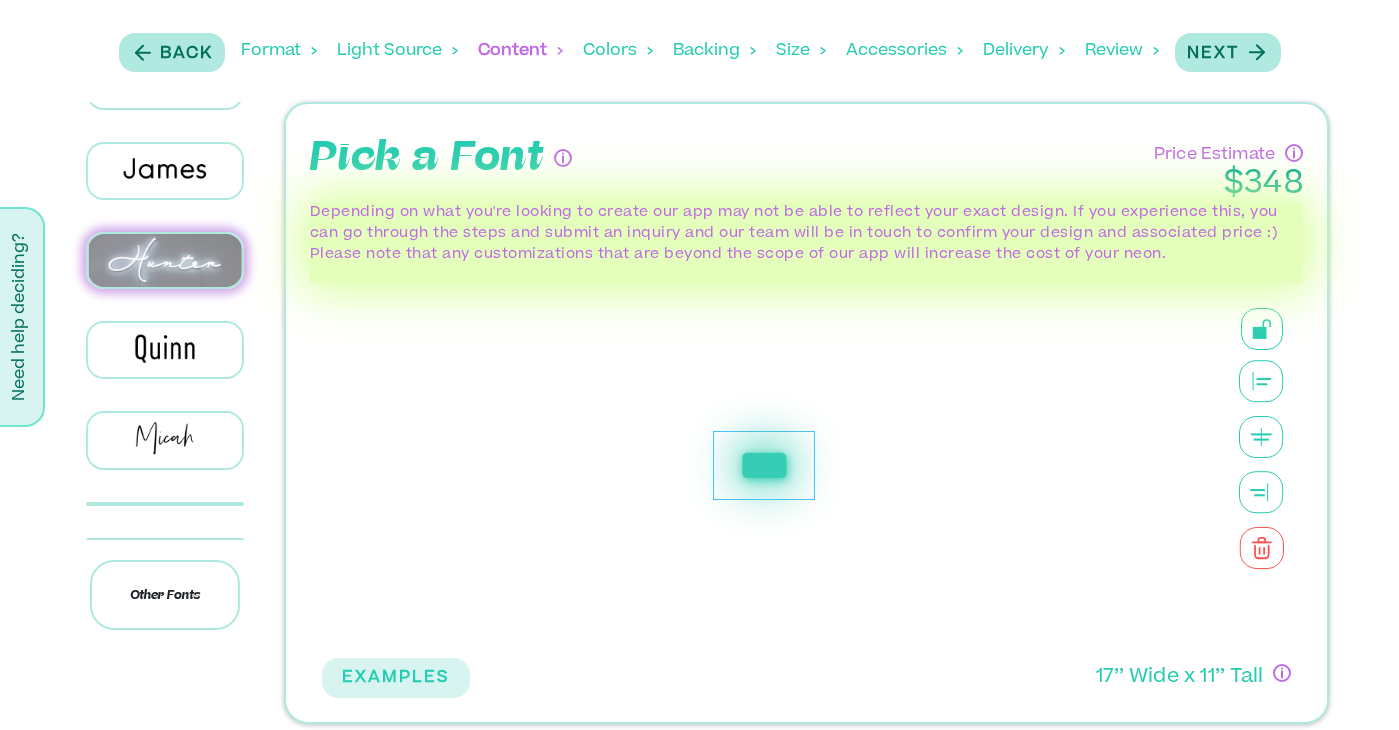 scroll, scrollTop: 880, scrollLeft: 0, axis: vertical 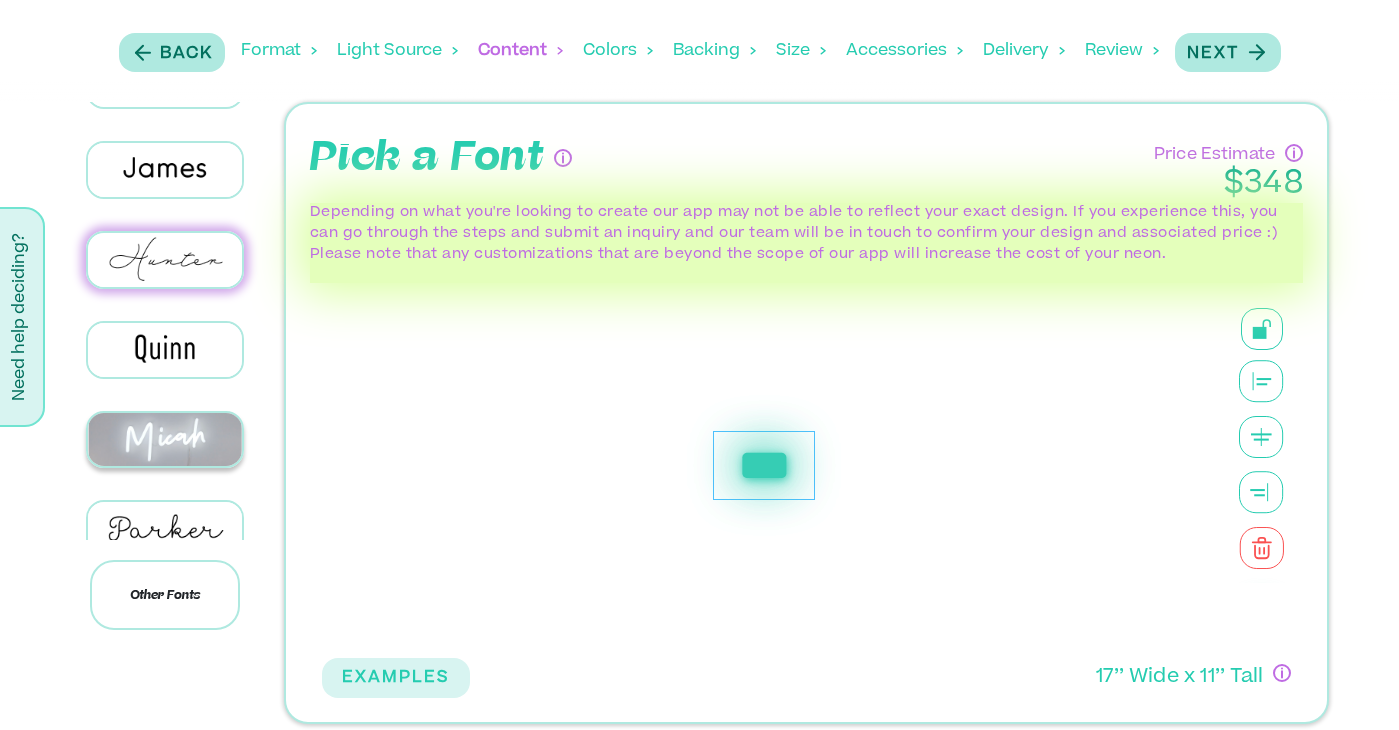 click at bounding box center [165, 440] 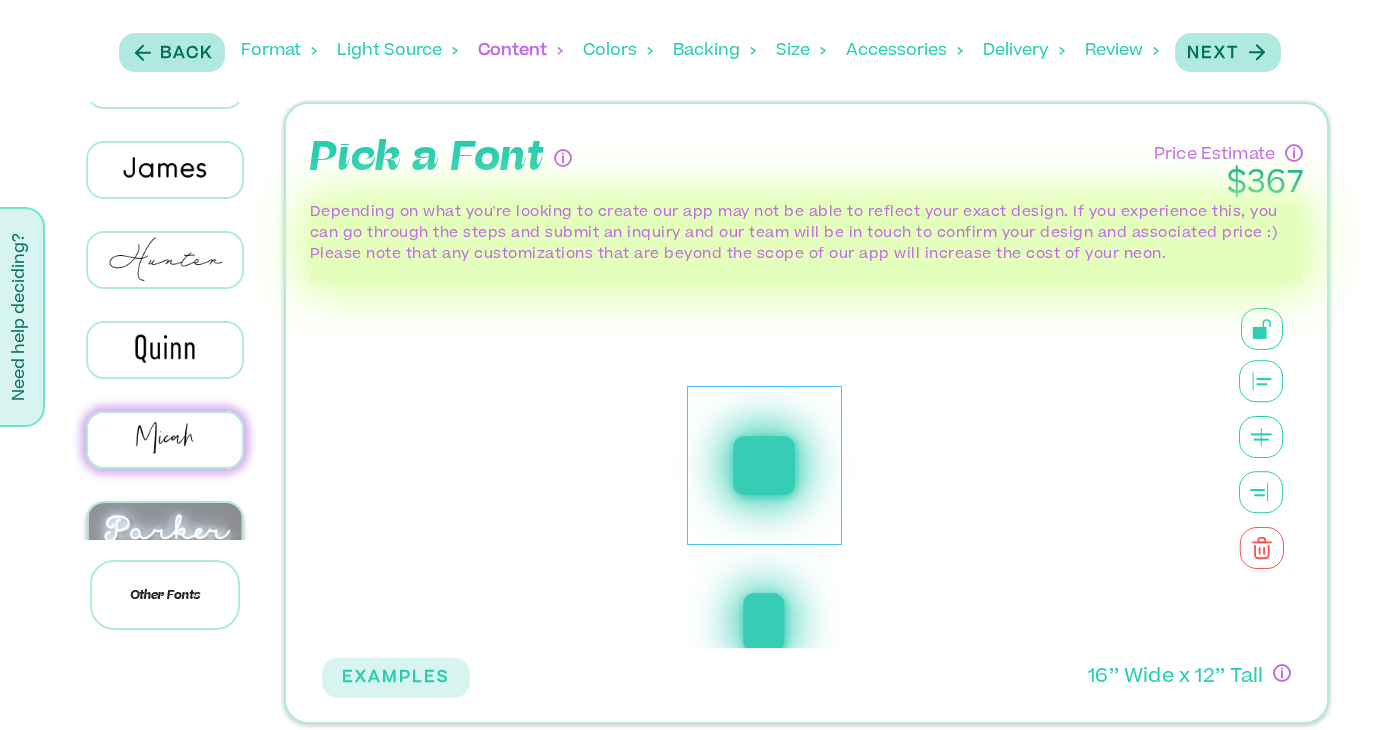 click at bounding box center [165, 530] 